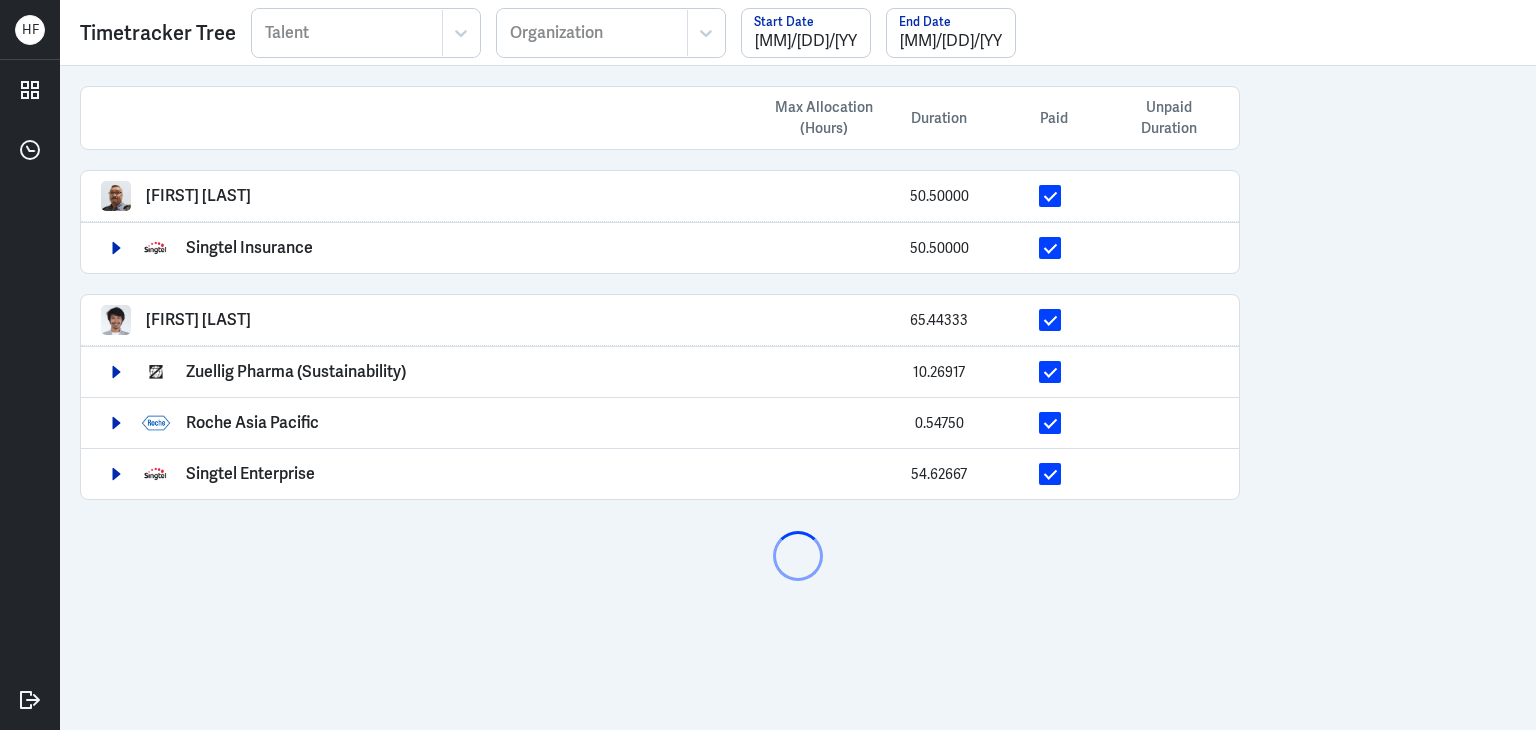 scroll, scrollTop: 0, scrollLeft: 0, axis: both 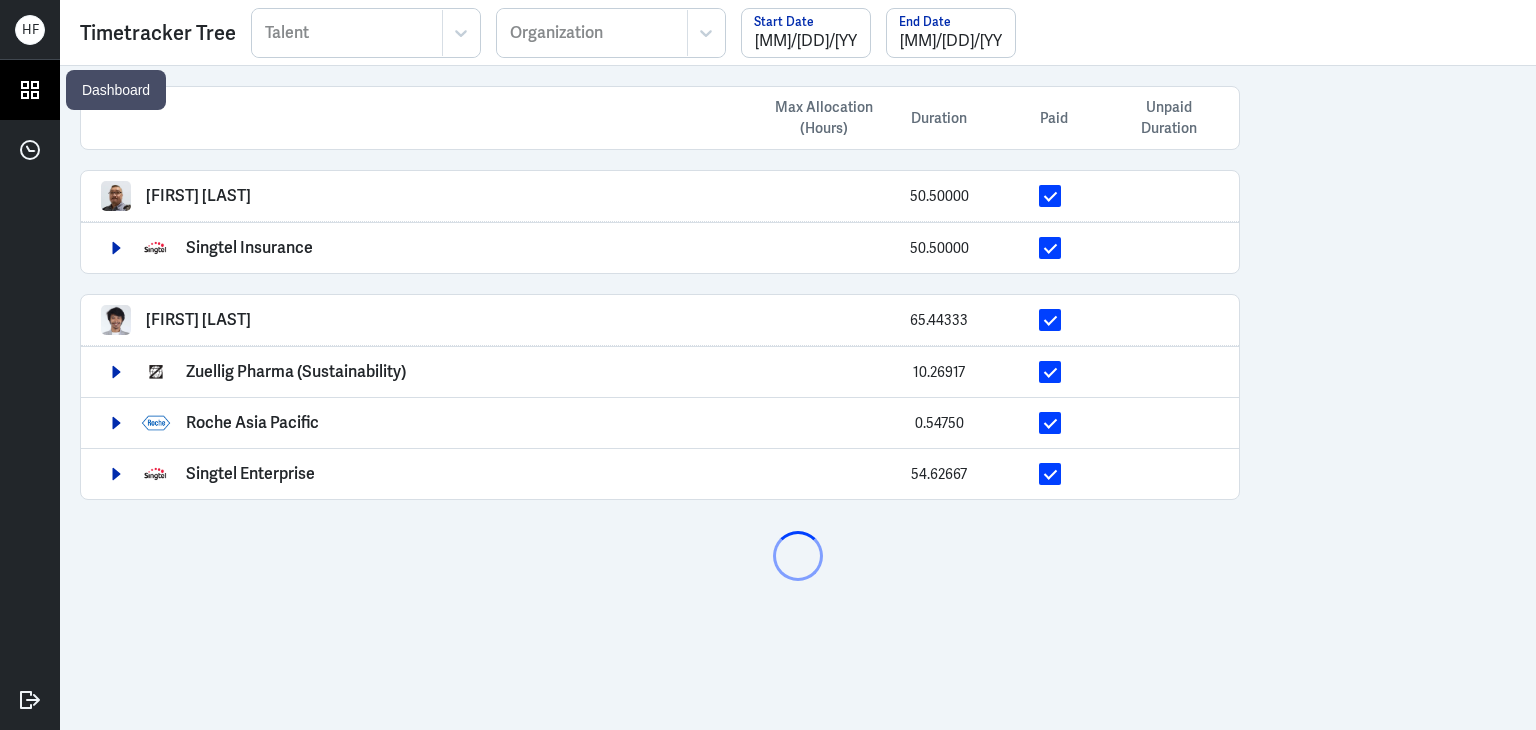 click at bounding box center [30, 90] 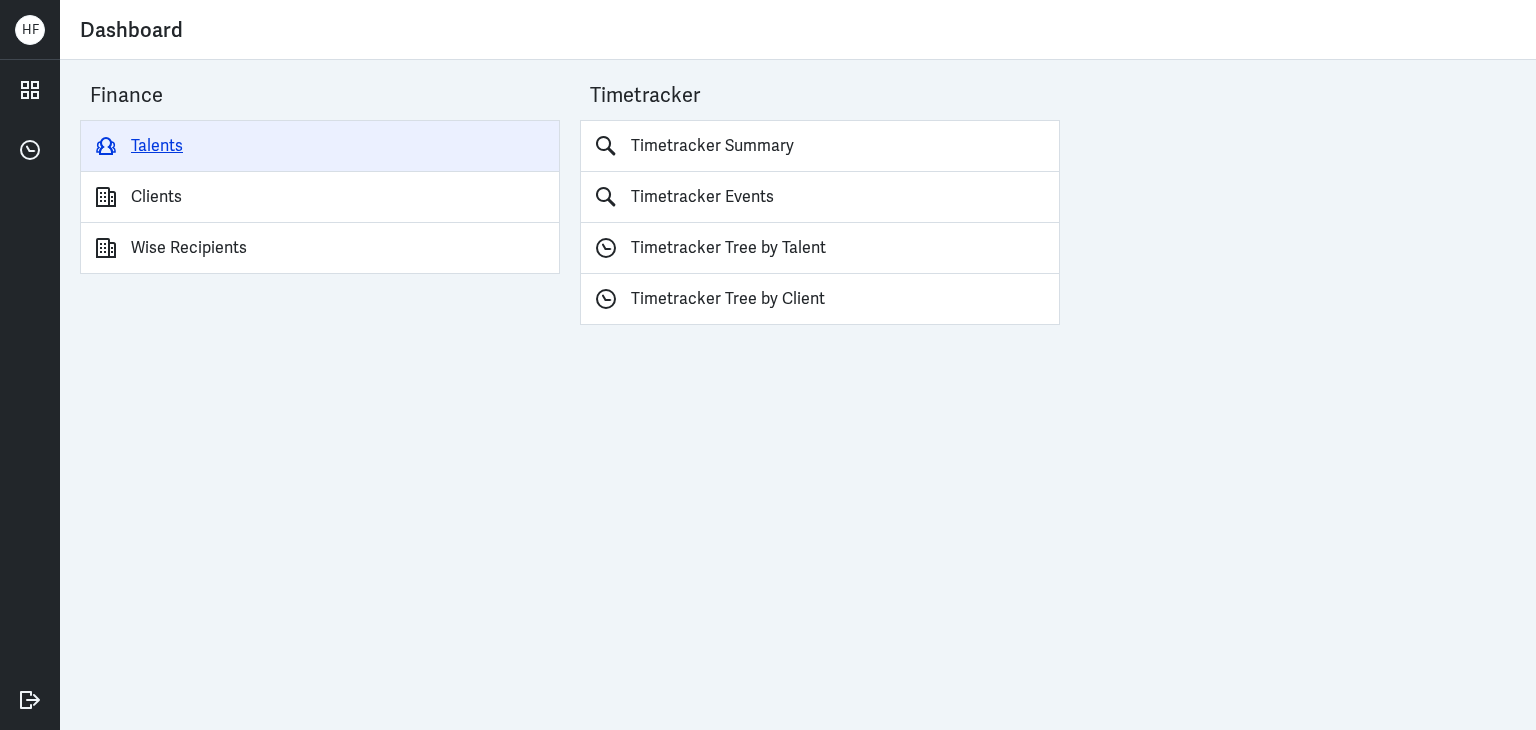 click on "Talents" at bounding box center [320, 146] 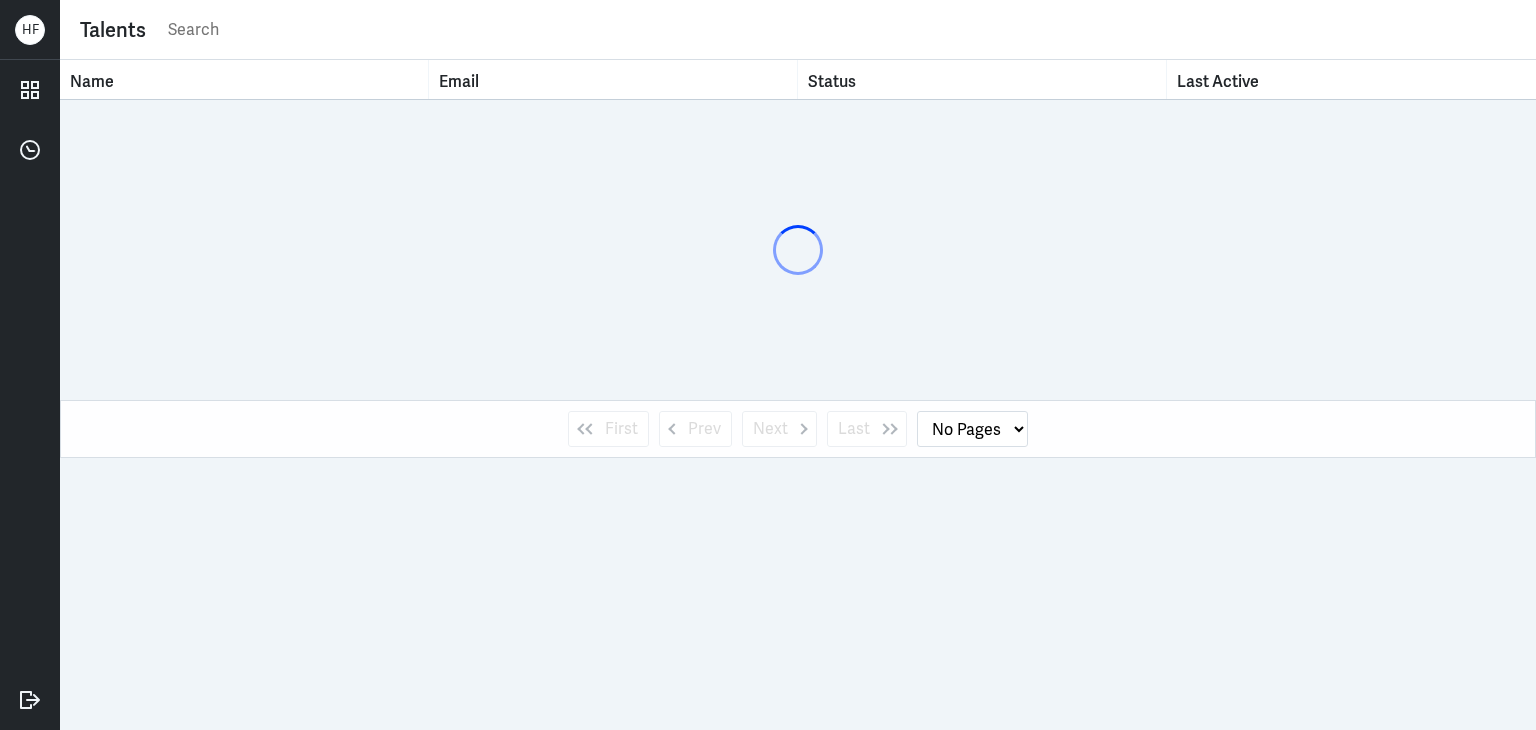 click at bounding box center (841, 30) 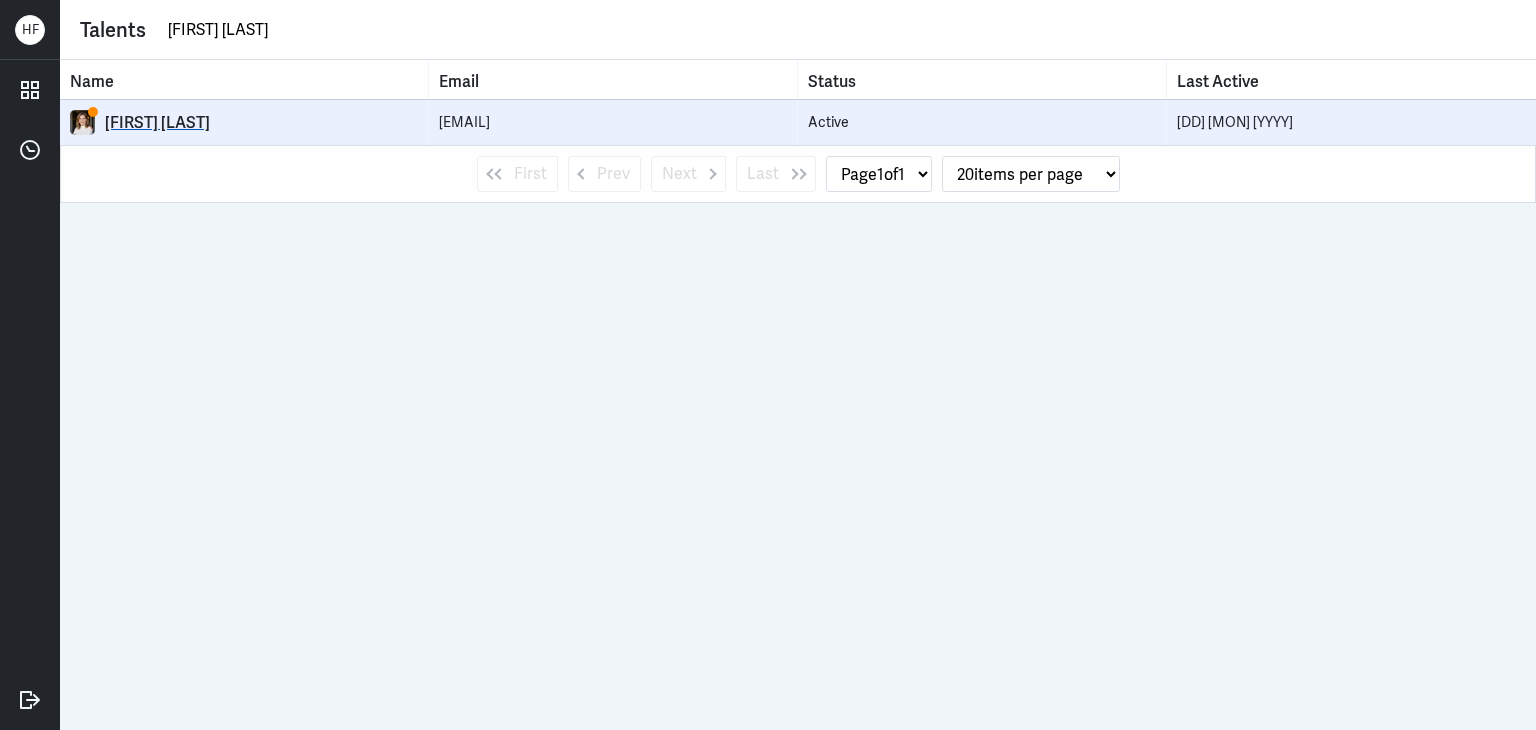 type on "[FIRST] [LAST]" 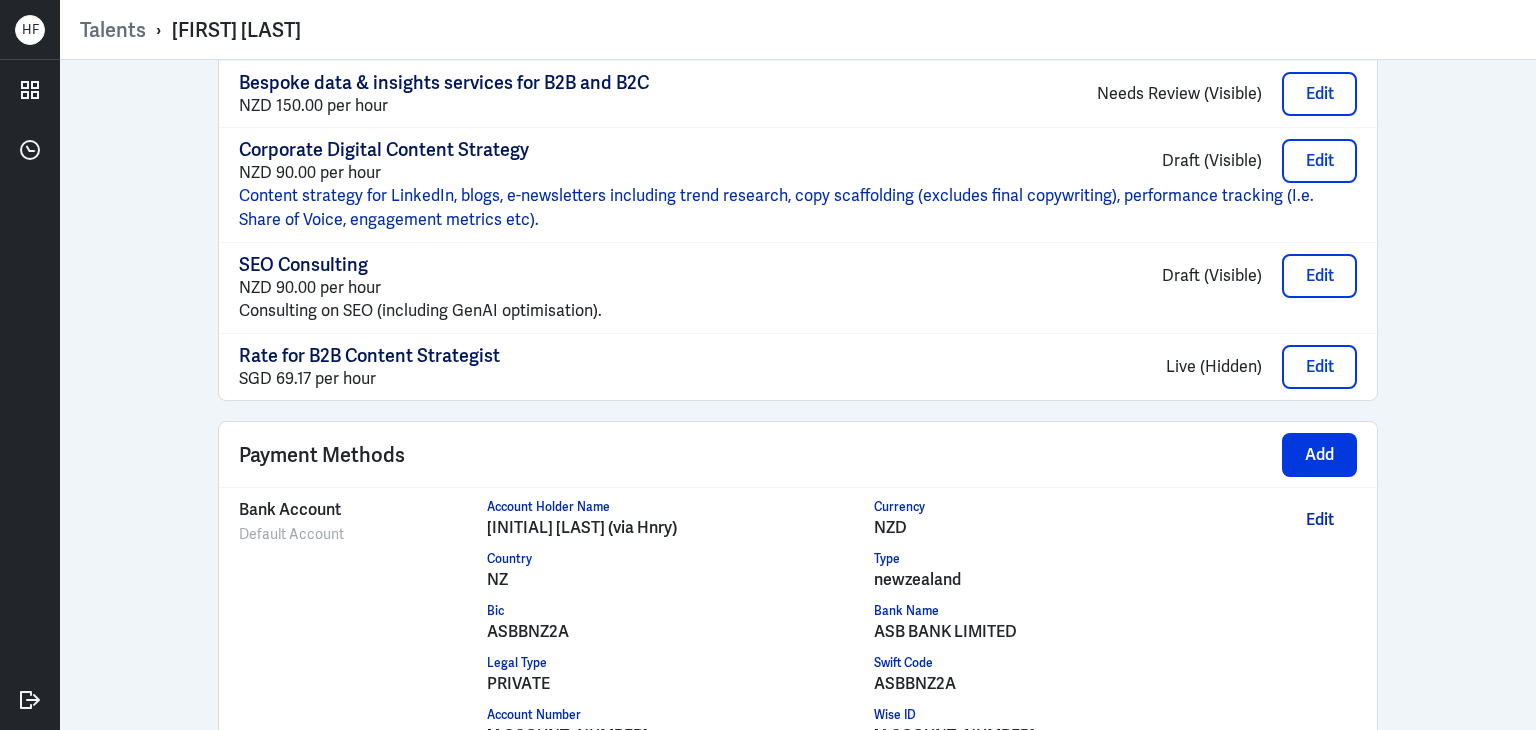 scroll, scrollTop: 1767, scrollLeft: 0, axis: vertical 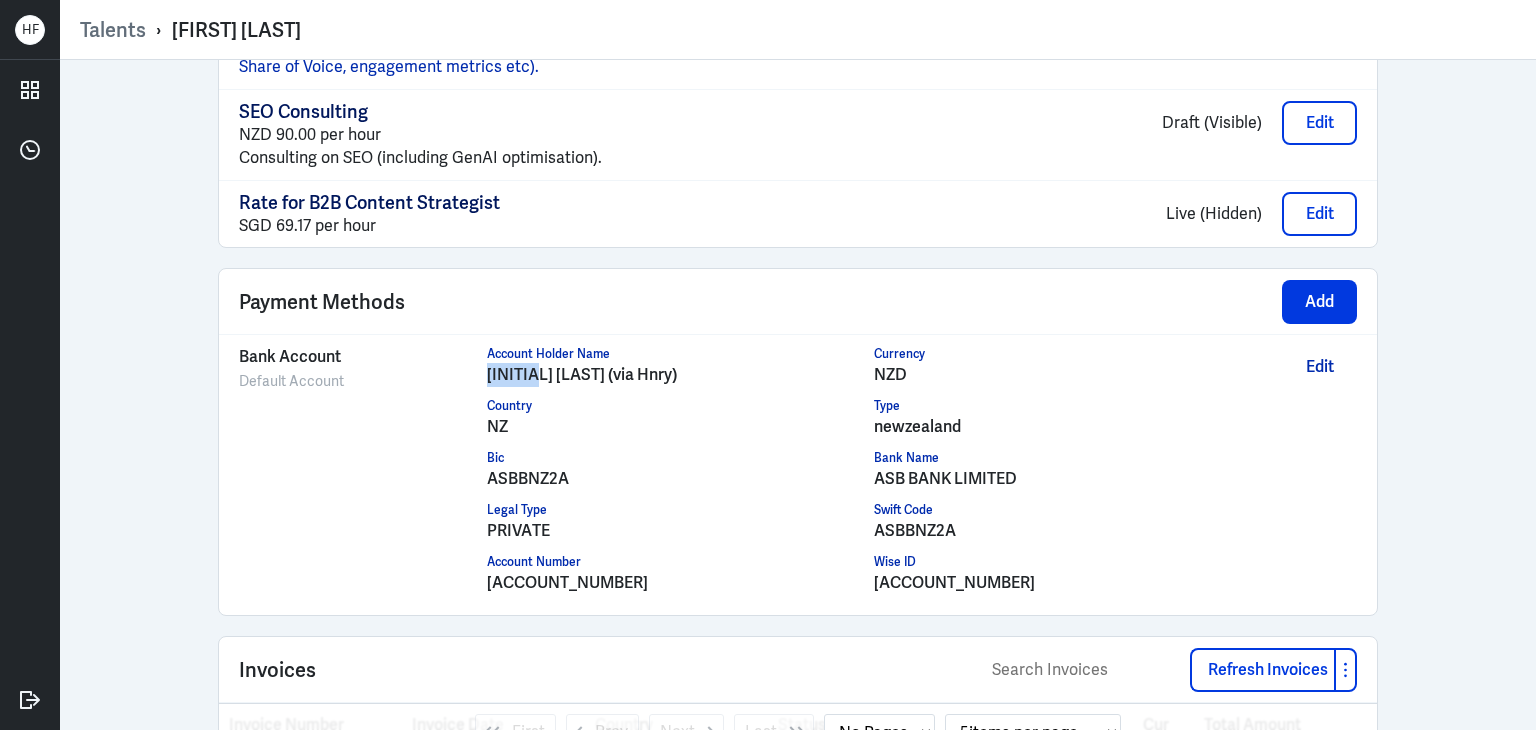 drag, startPoint x: 482, startPoint y: 369, endPoint x: 532, endPoint y: 369, distance: 50 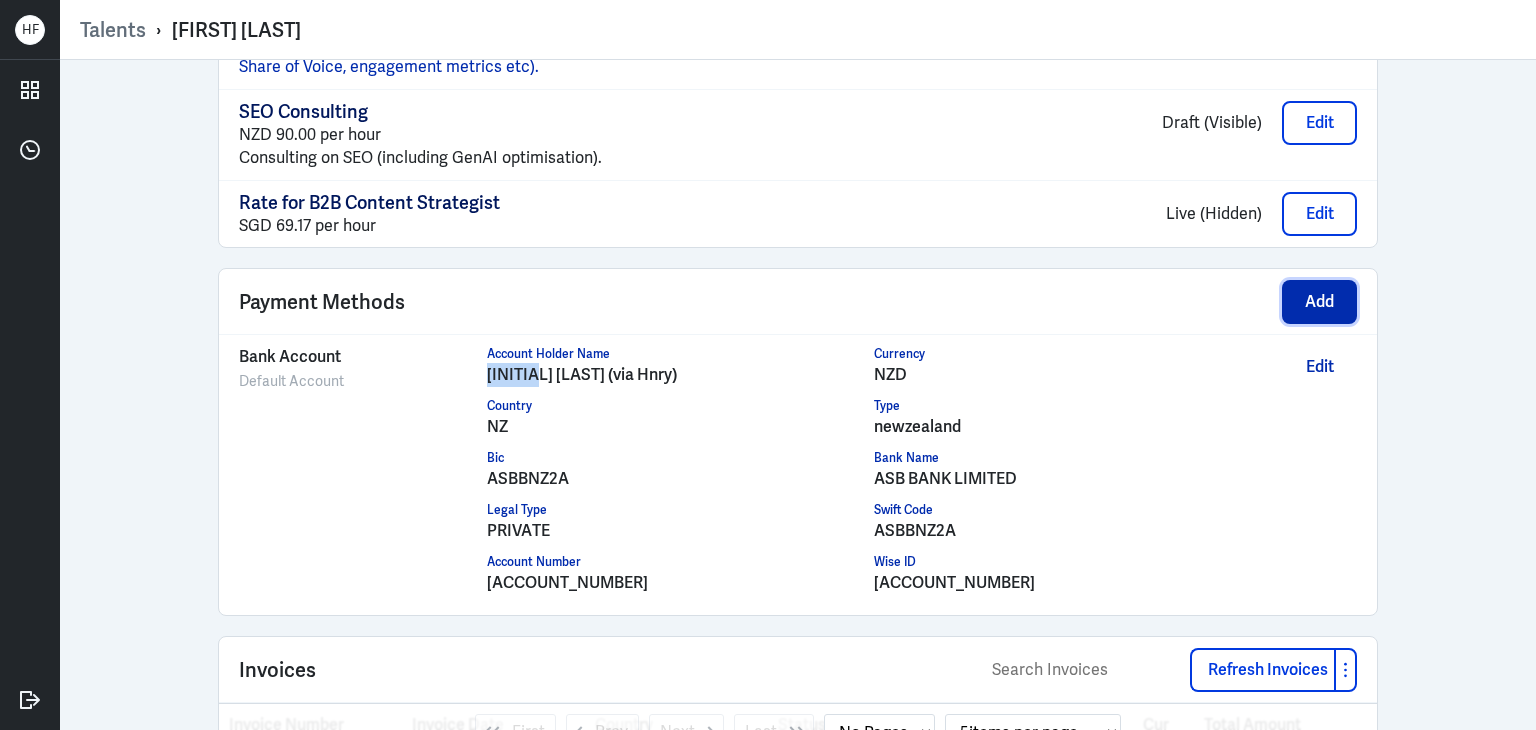 click on "Add" at bounding box center [1319, 302] 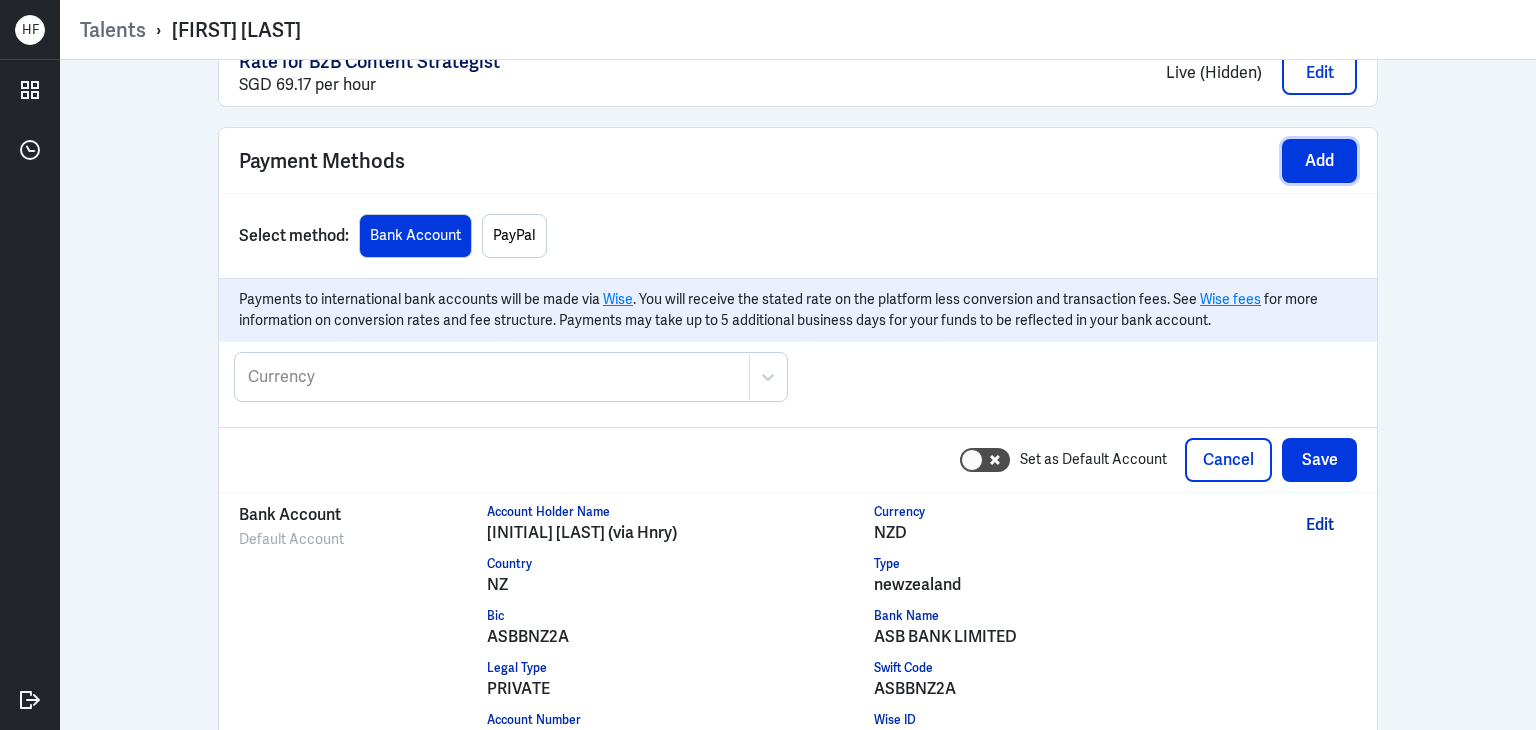 scroll, scrollTop: 1967, scrollLeft: 0, axis: vertical 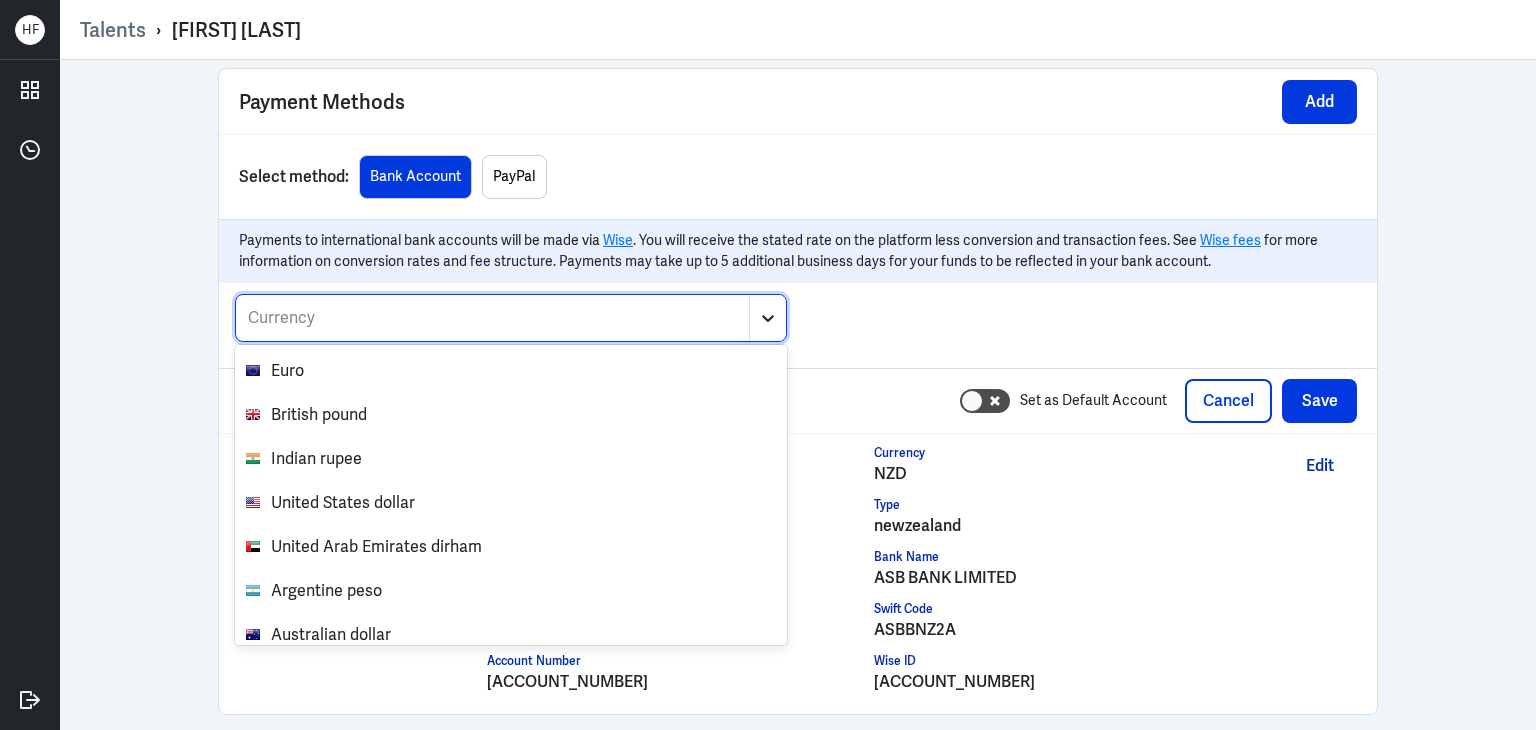 click at bounding box center (768, 318) 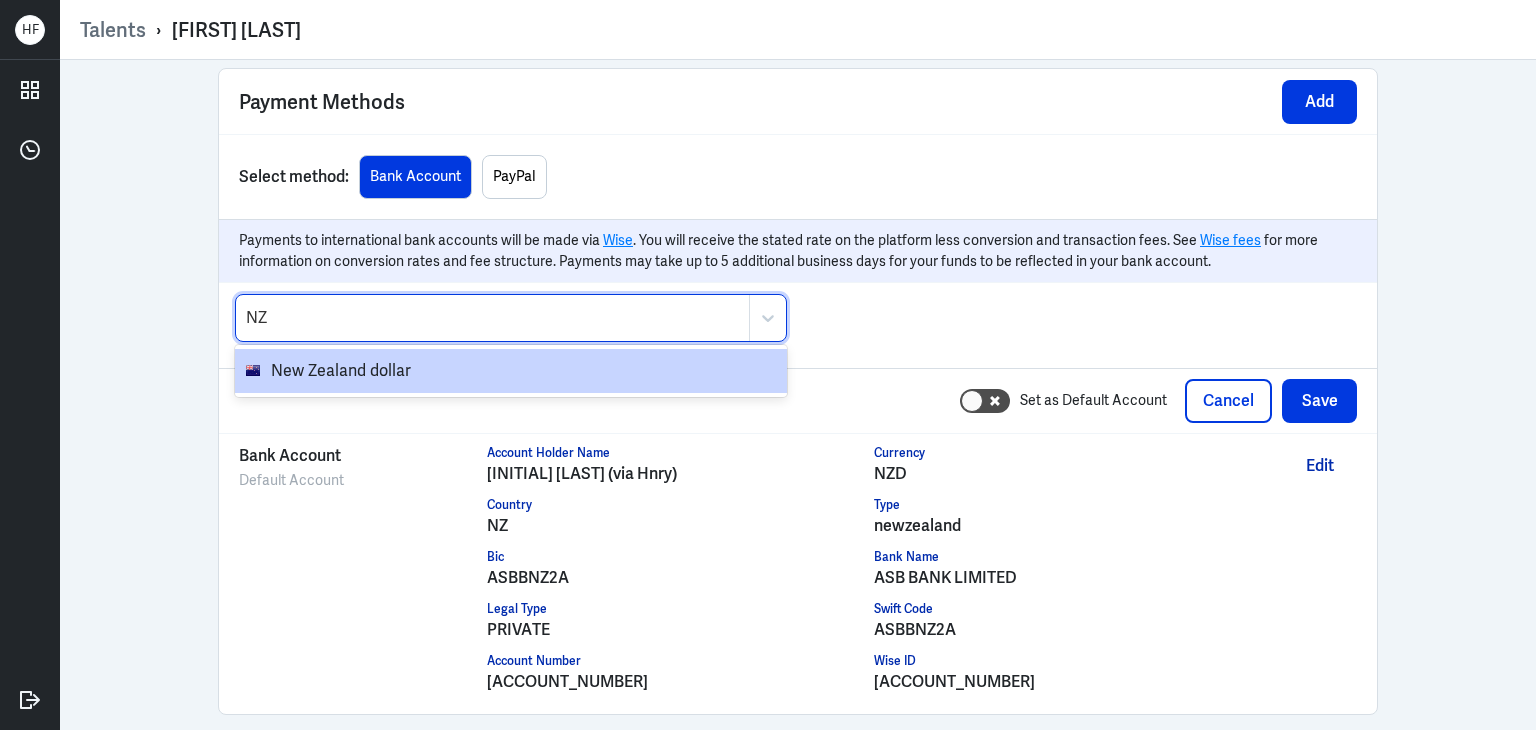 click on "New Zealand dollar" at bounding box center [511, 371] 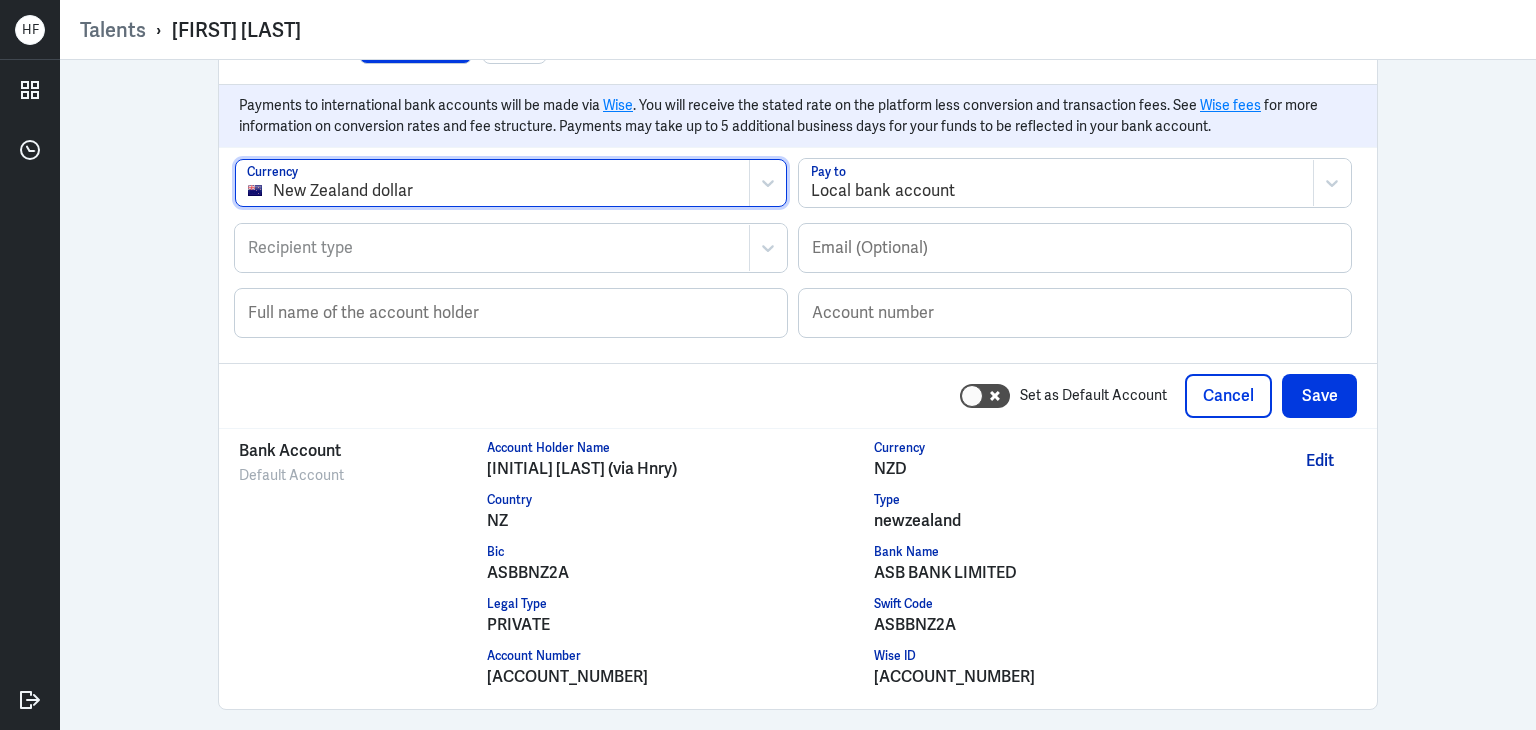 scroll, scrollTop: 2067, scrollLeft: 0, axis: vertical 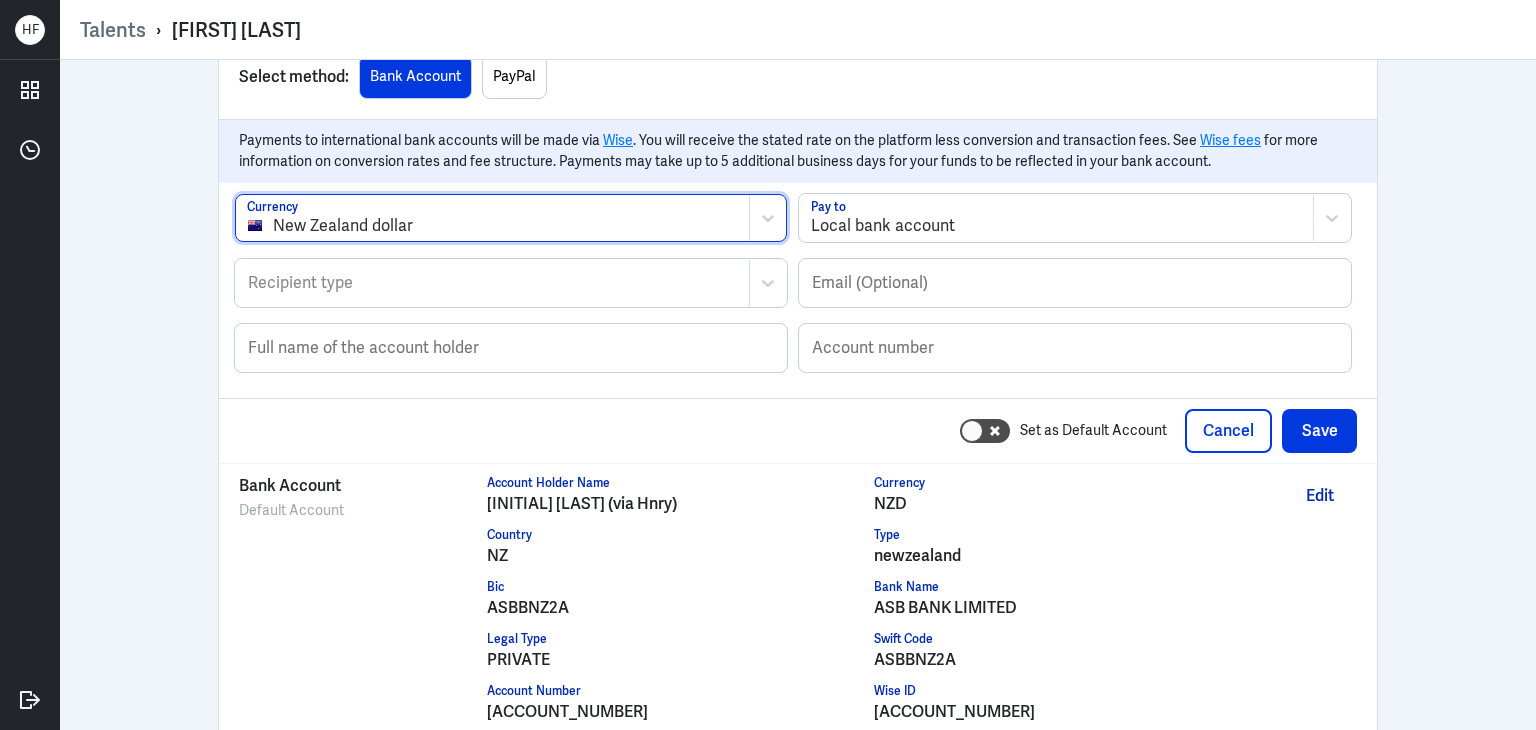 click at bounding box center [492, 283] 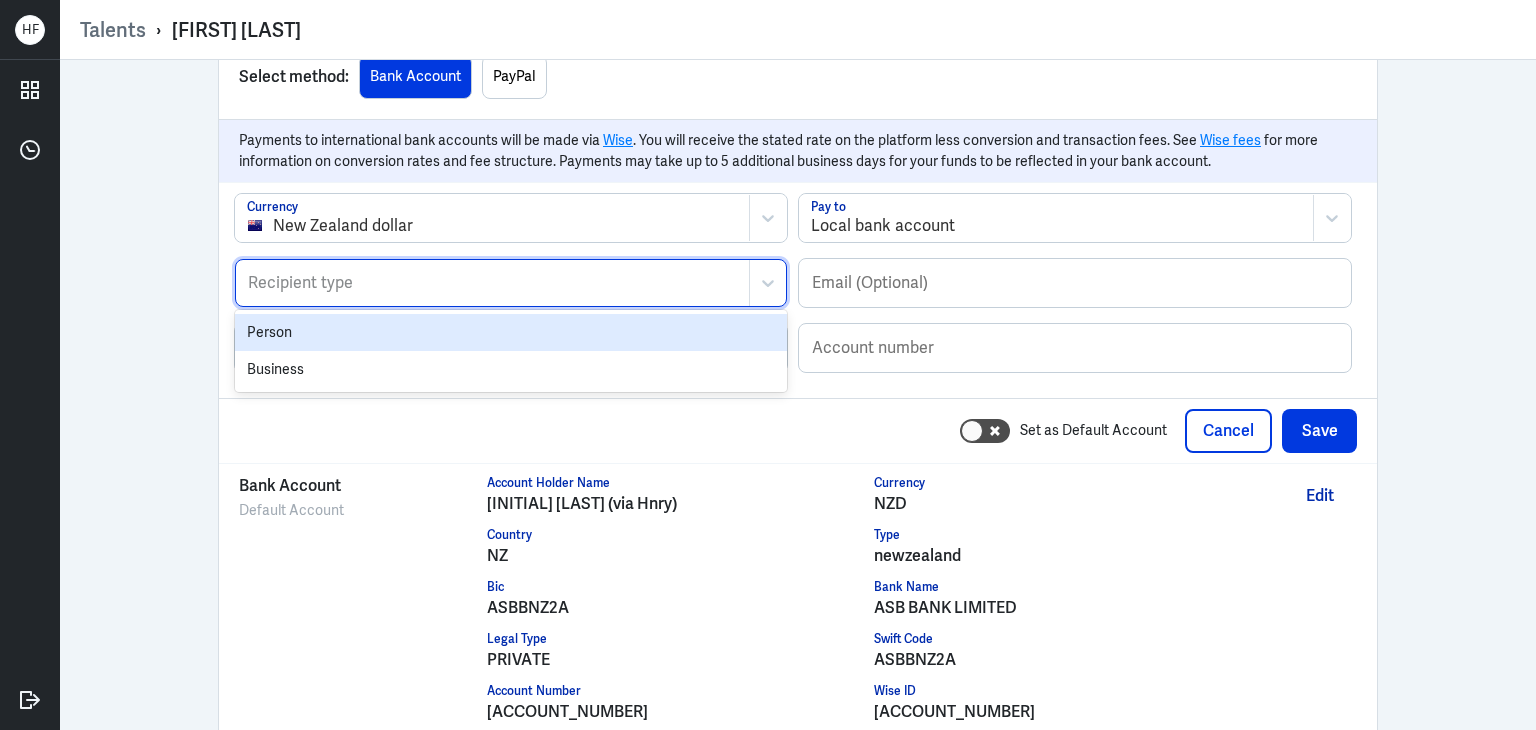click on "Person" at bounding box center [511, 332] 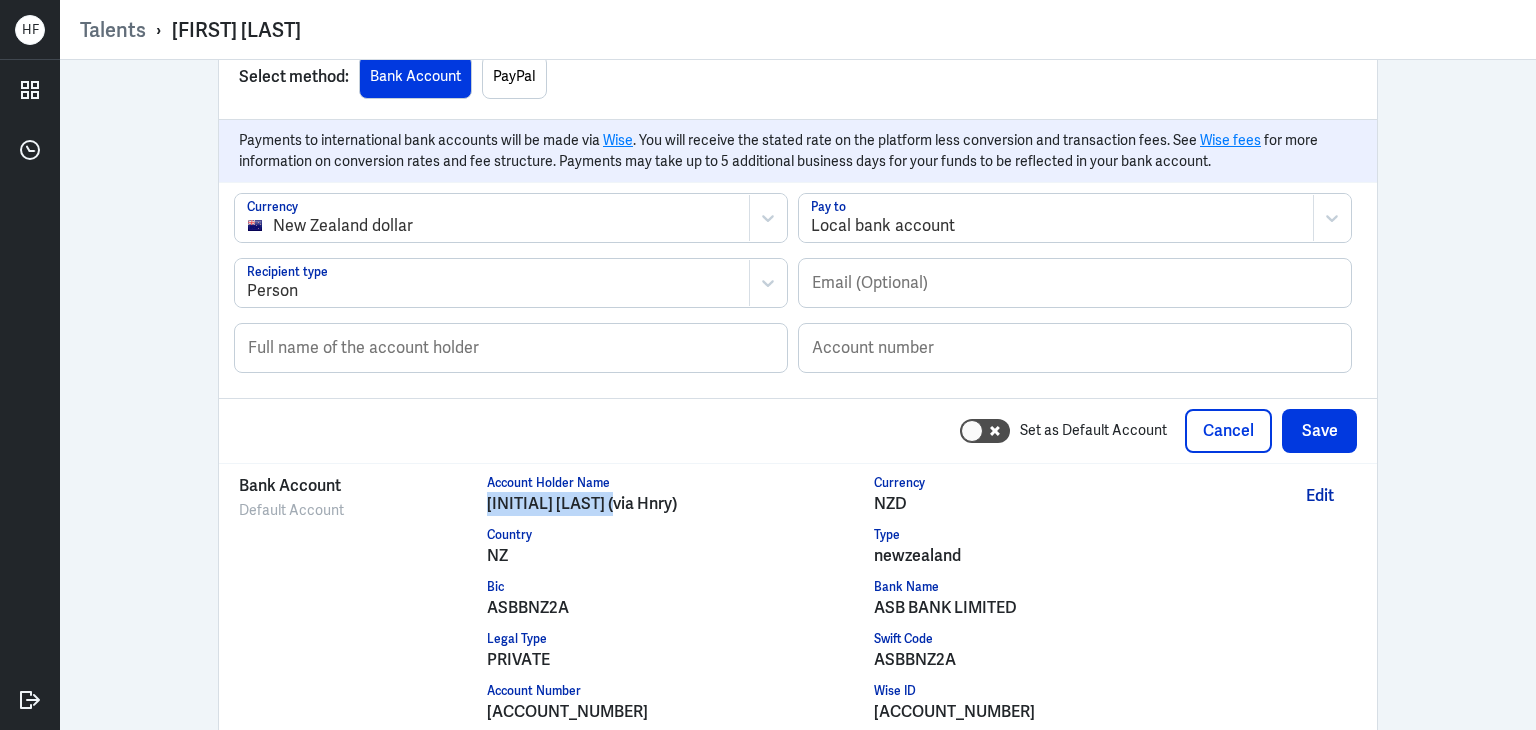 drag, startPoint x: 468, startPoint y: 497, endPoint x: 623, endPoint y: 495, distance: 155.01291 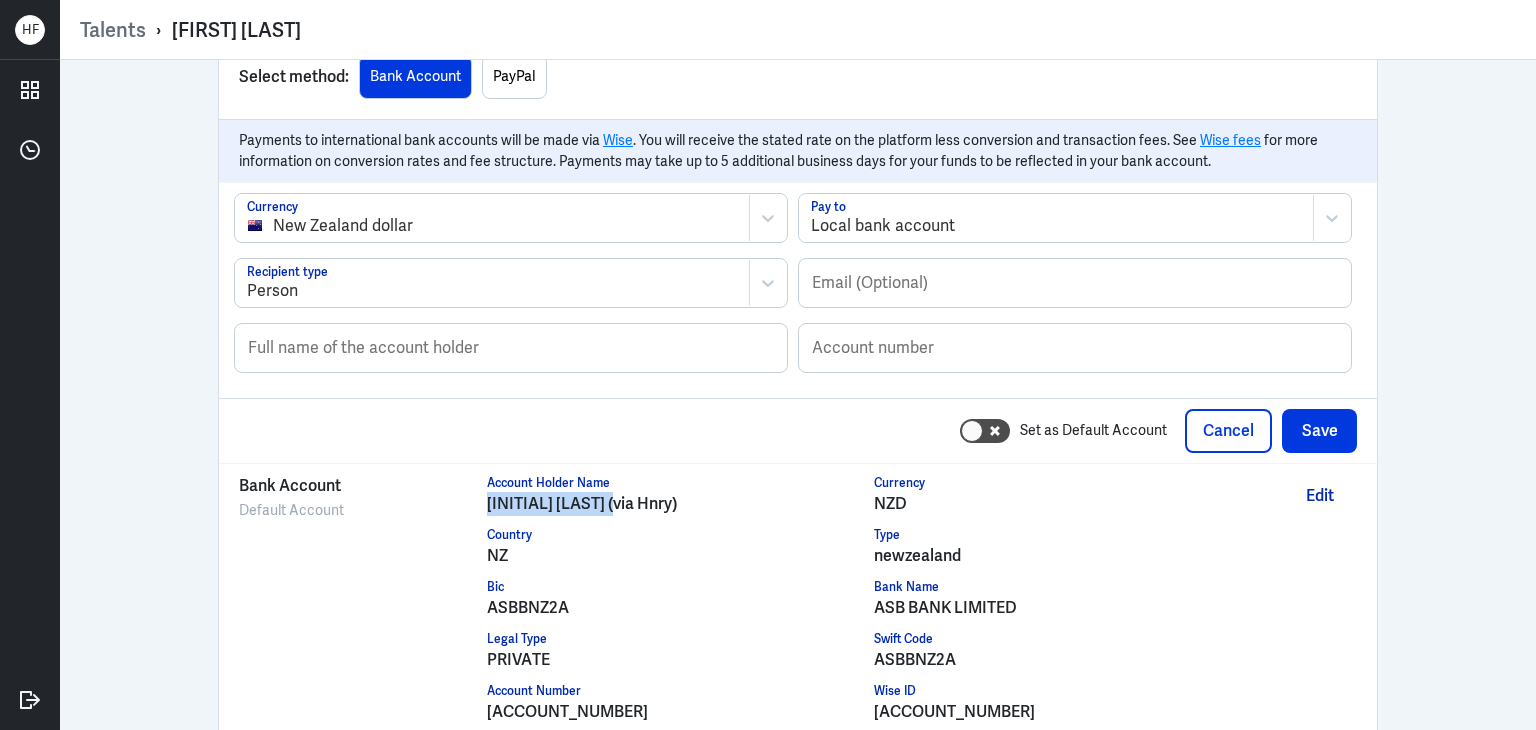 copy on "[INITIAL] [LAST] (via Hnry)" 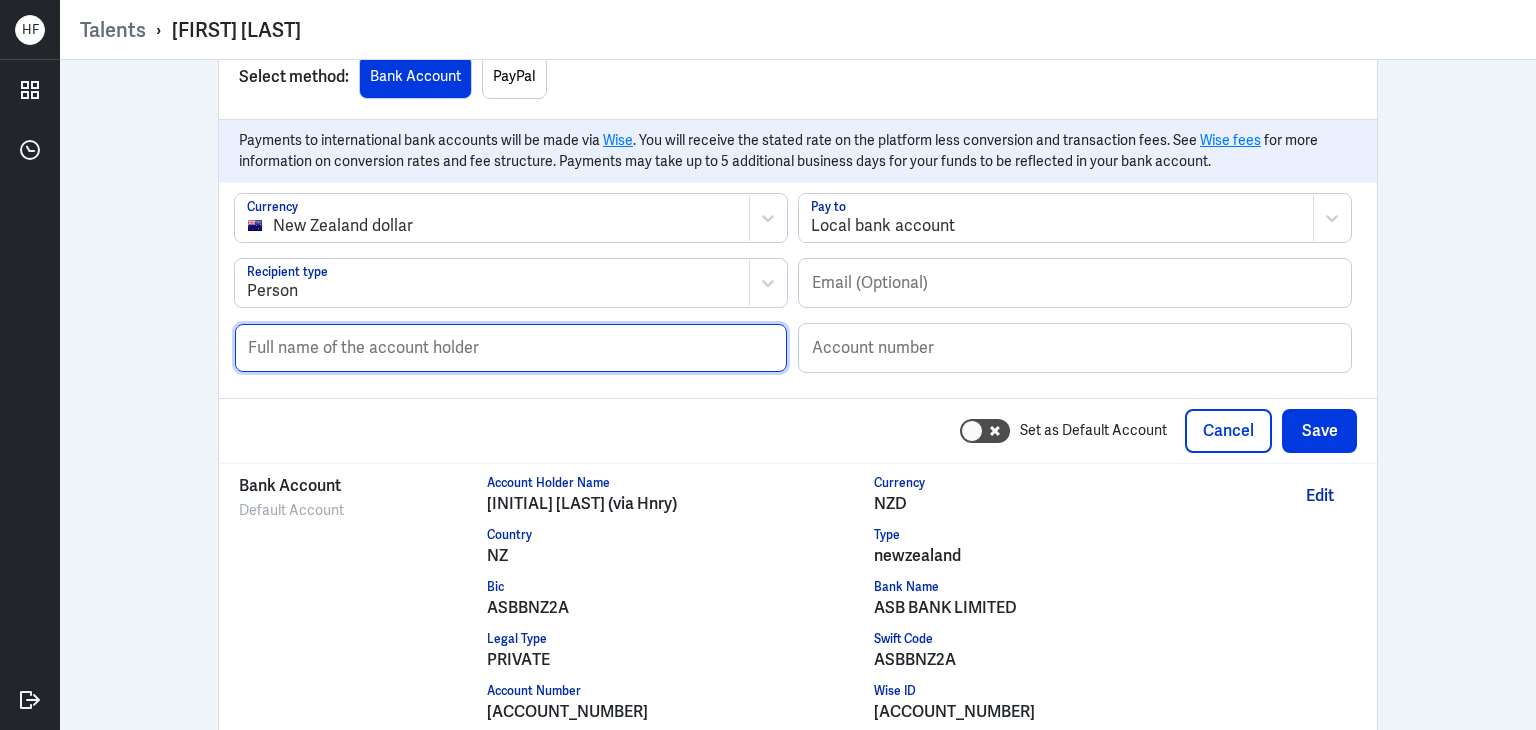 click at bounding box center (511, 348) 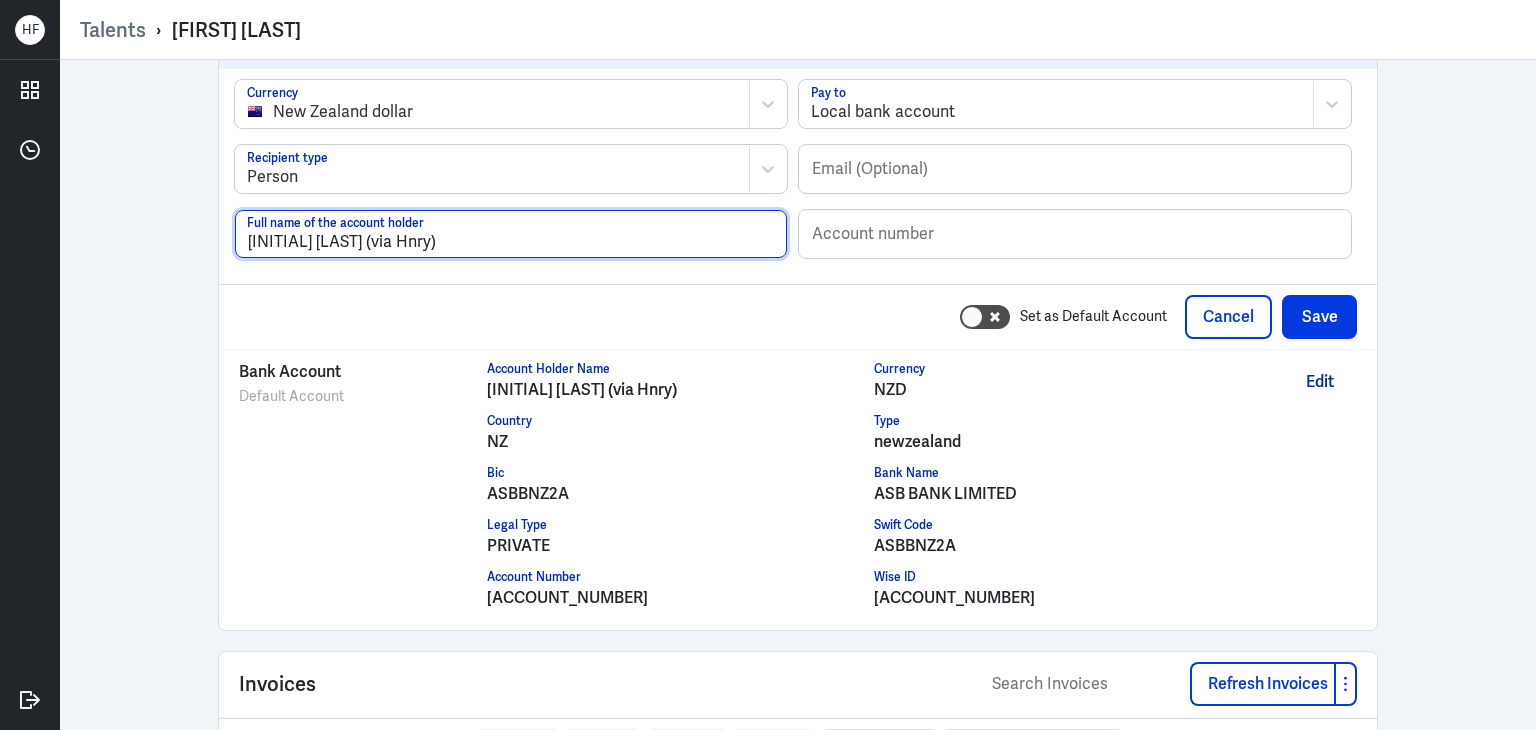 scroll, scrollTop: 2267, scrollLeft: 0, axis: vertical 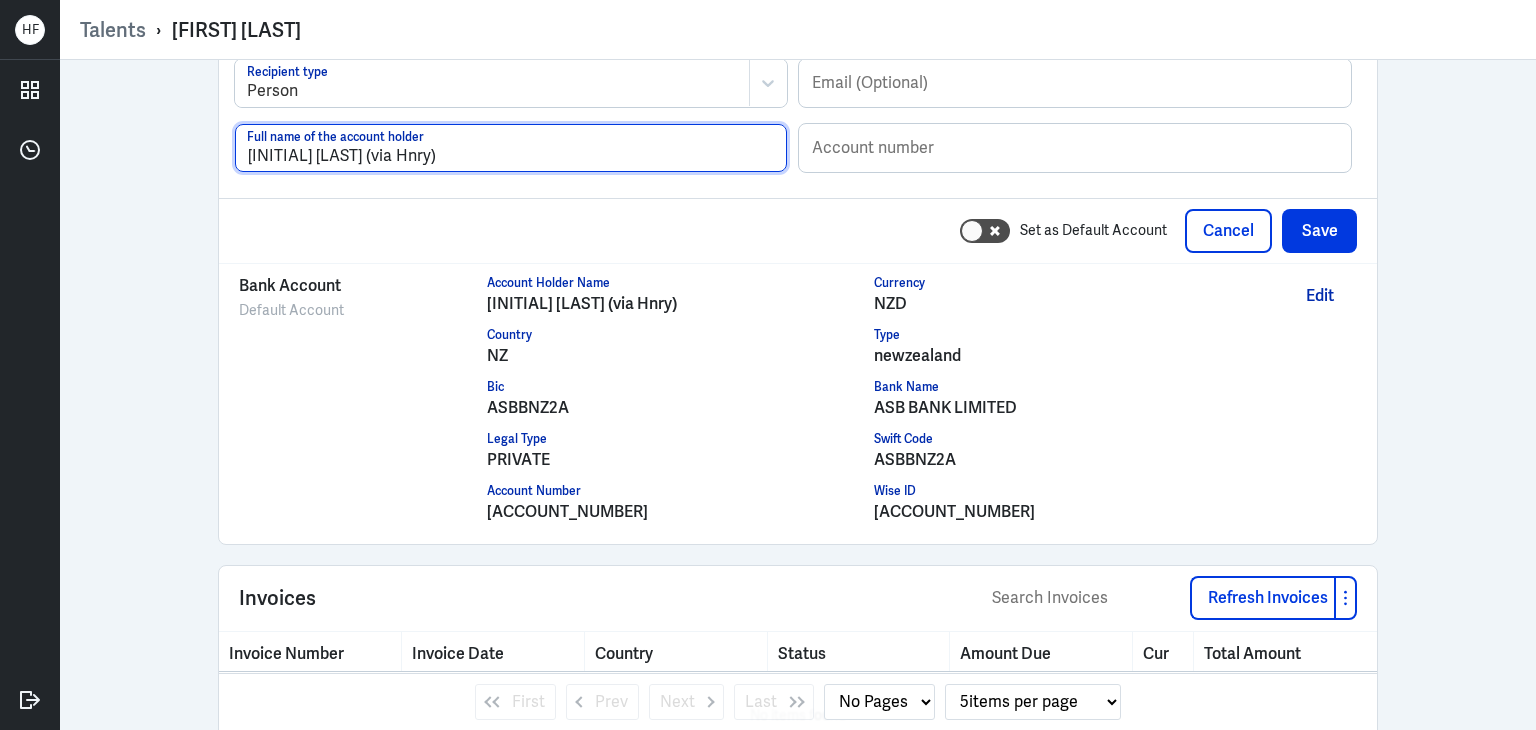 type on "[INITIAL] [LAST] (via Hnry)" 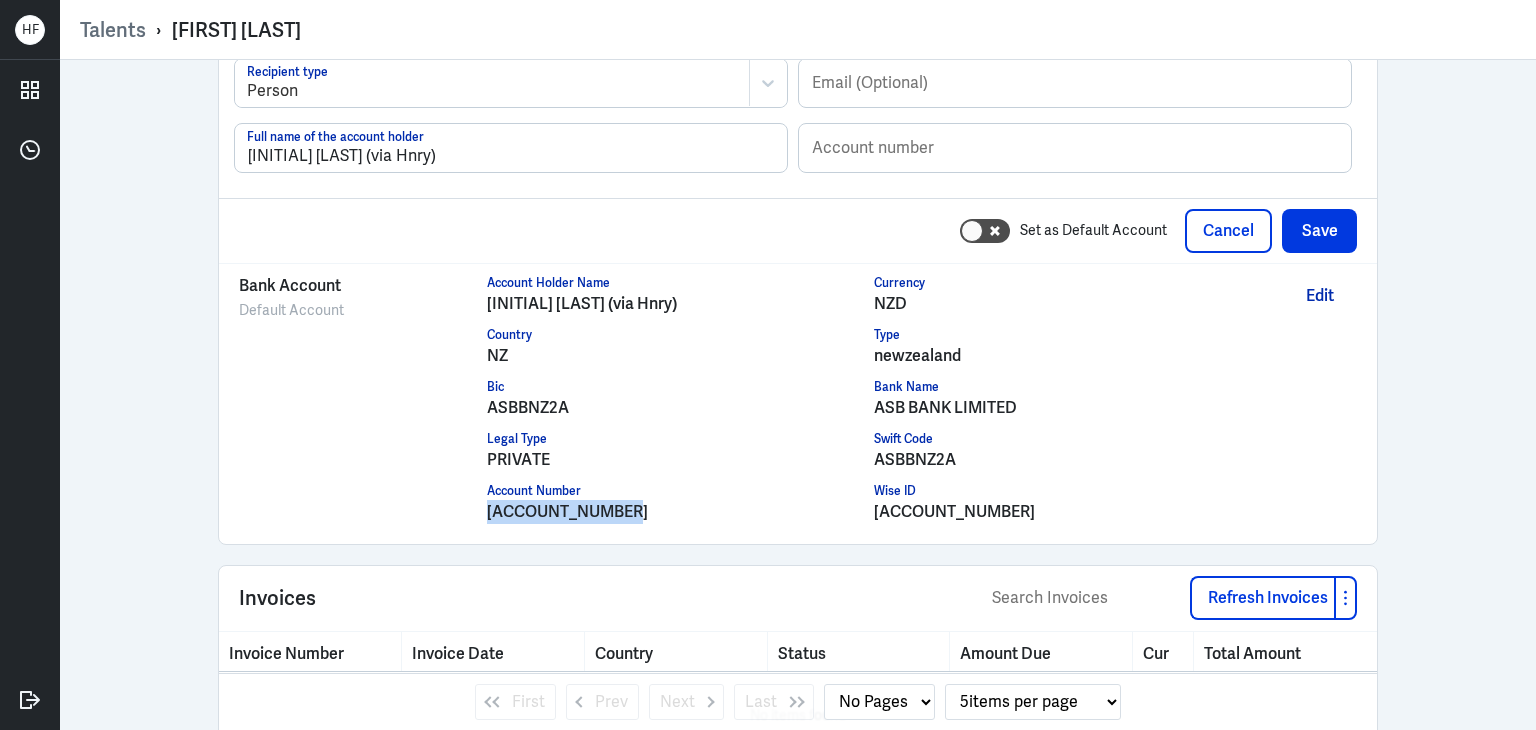 drag, startPoint x: 477, startPoint y: 501, endPoint x: 600, endPoint y: 504, distance: 123.03658 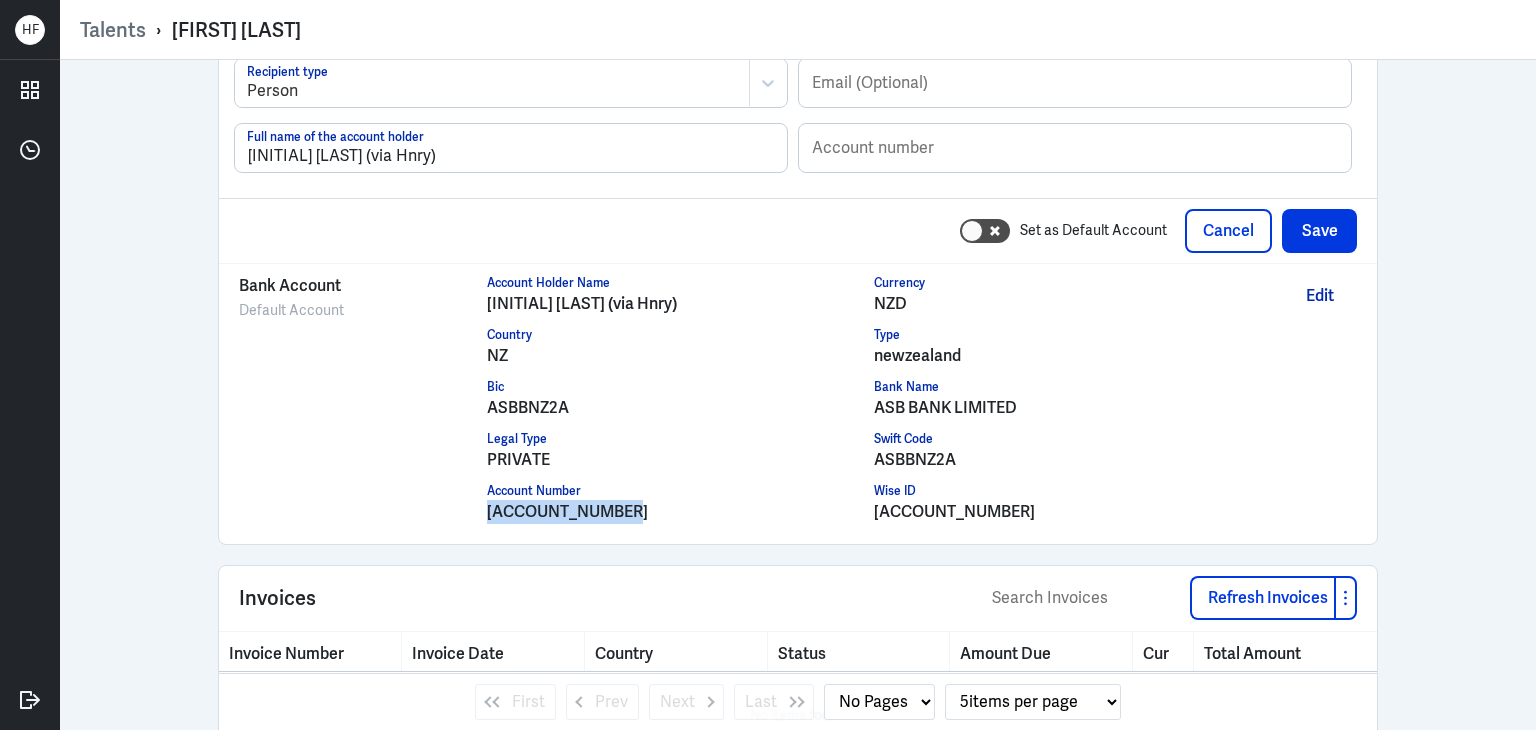 copy on "[ACCOUNT_NUMBER]" 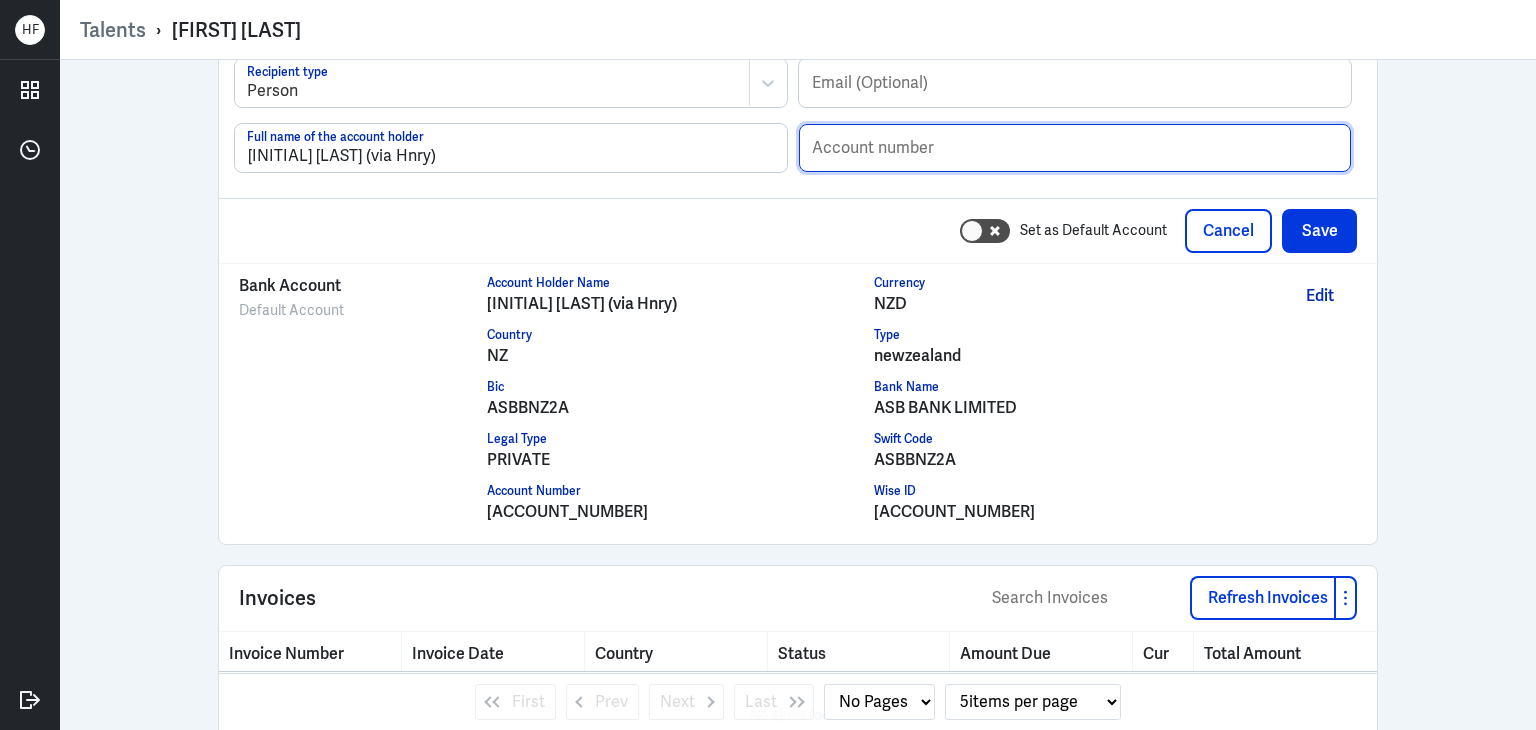 click at bounding box center [1075, 148] 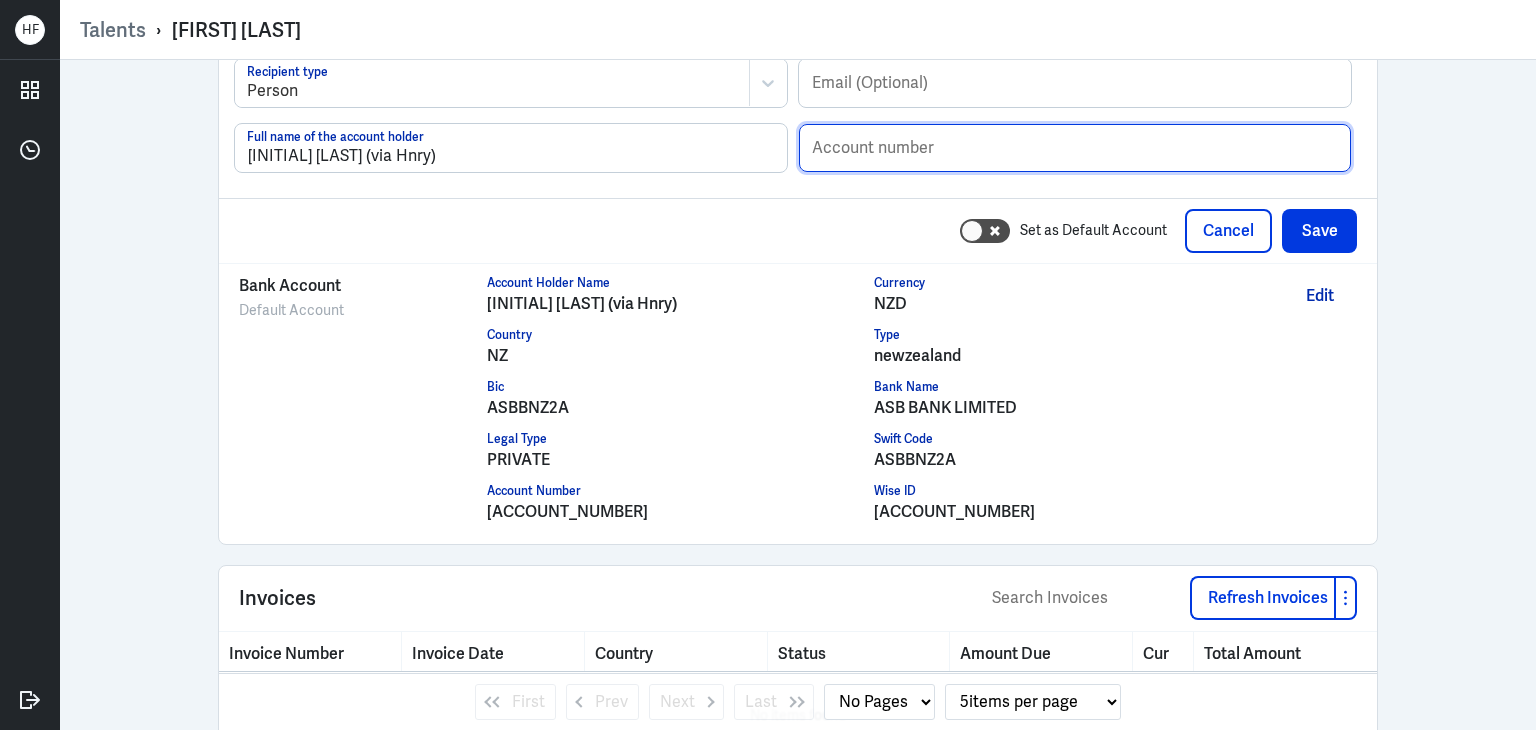 paste on "[ACCOUNT_NUMBER]" 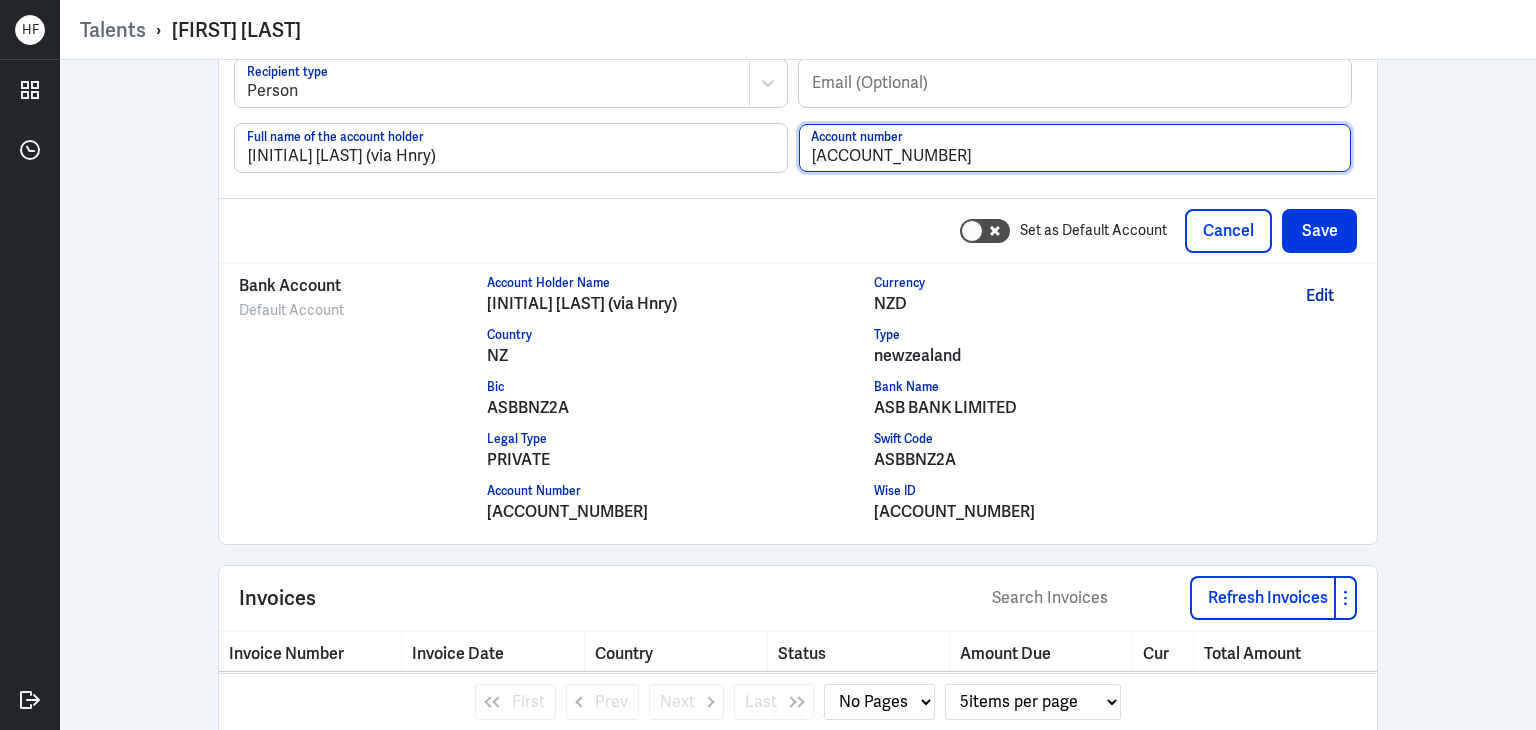 click on "[ACCOUNT_NUMBER]" at bounding box center [1075, 148] 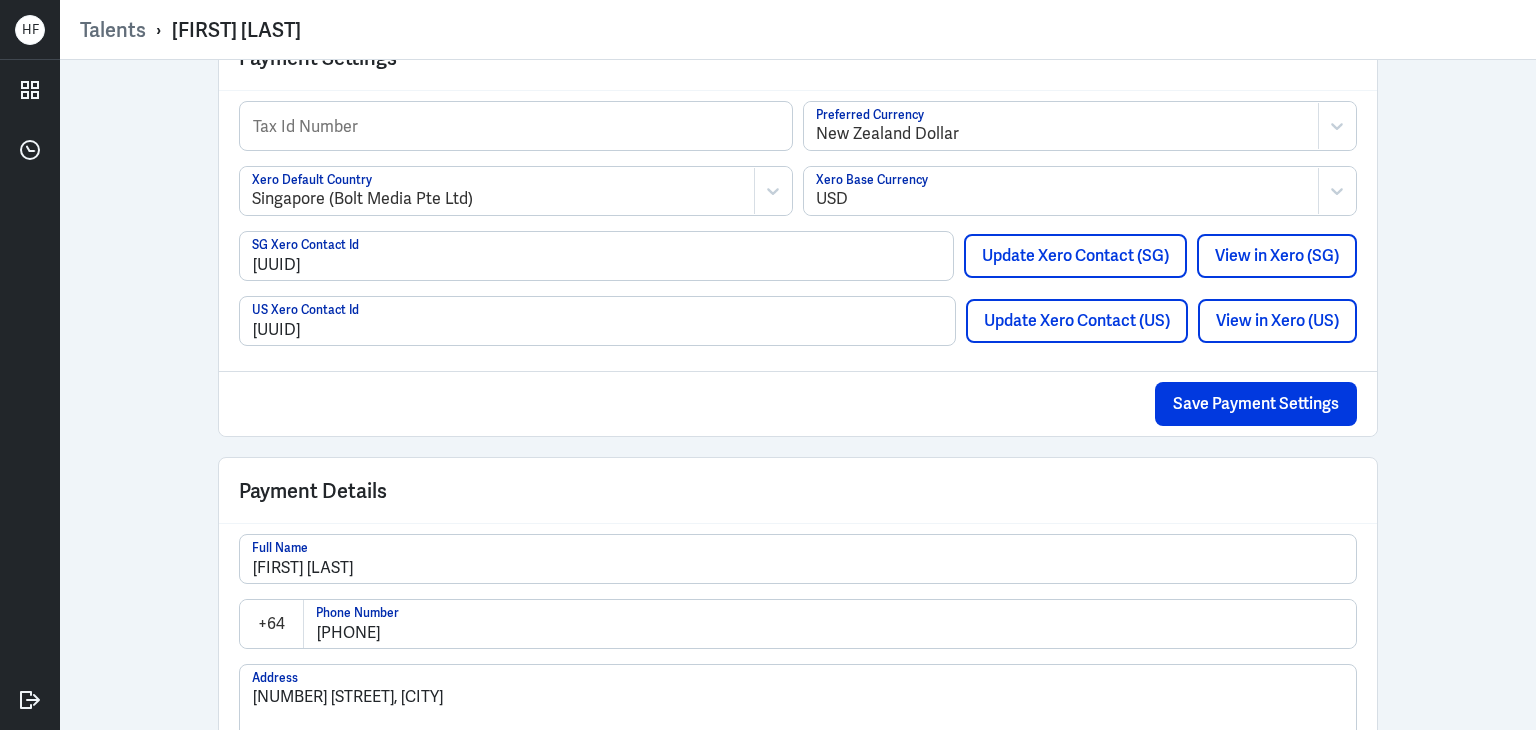 scroll, scrollTop: 0, scrollLeft: 0, axis: both 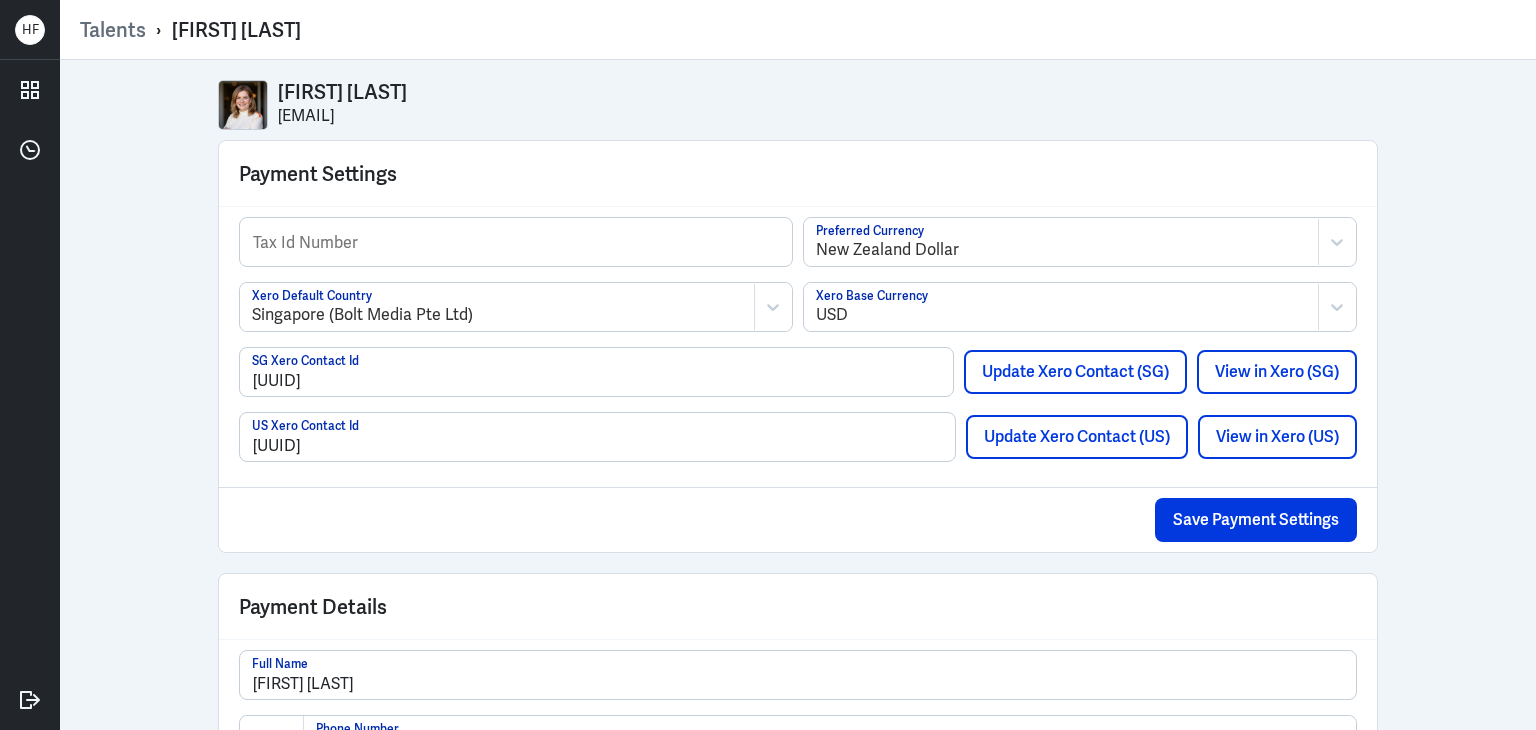 type on "[ACCOUNT_NUMBER]" 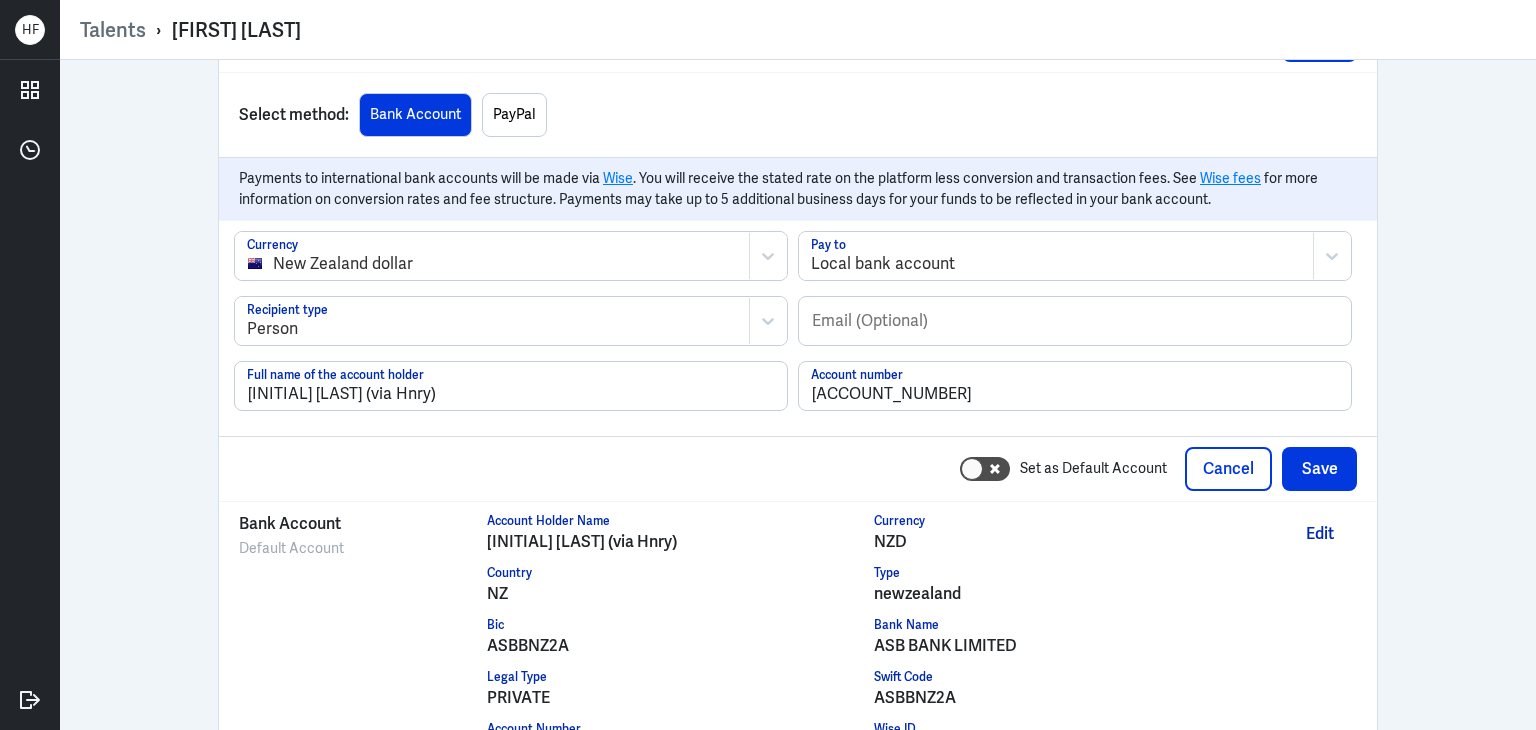 scroll, scrollTop: 2064, scrollLeft: 0, axis: vertical 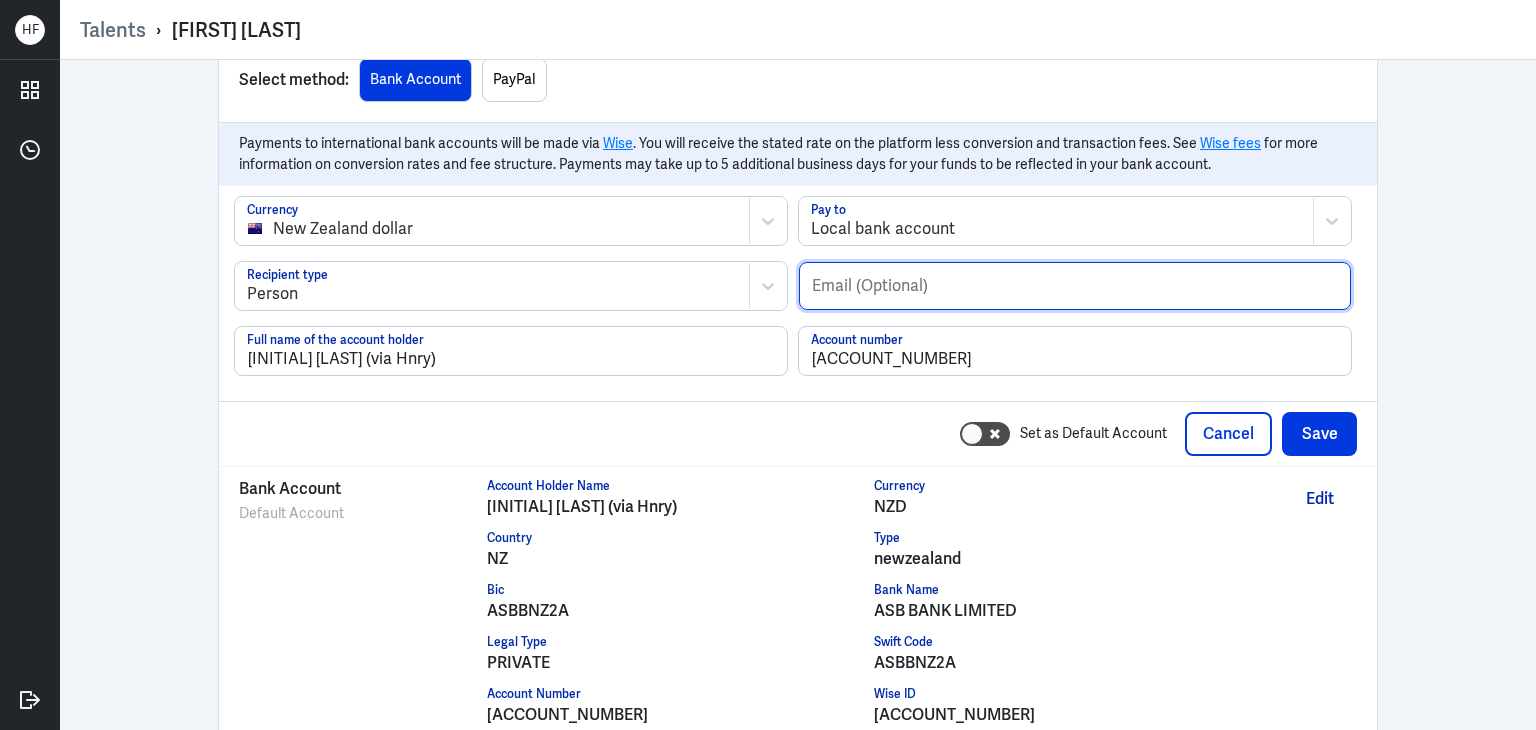 click at bounding box center [1075, 286] 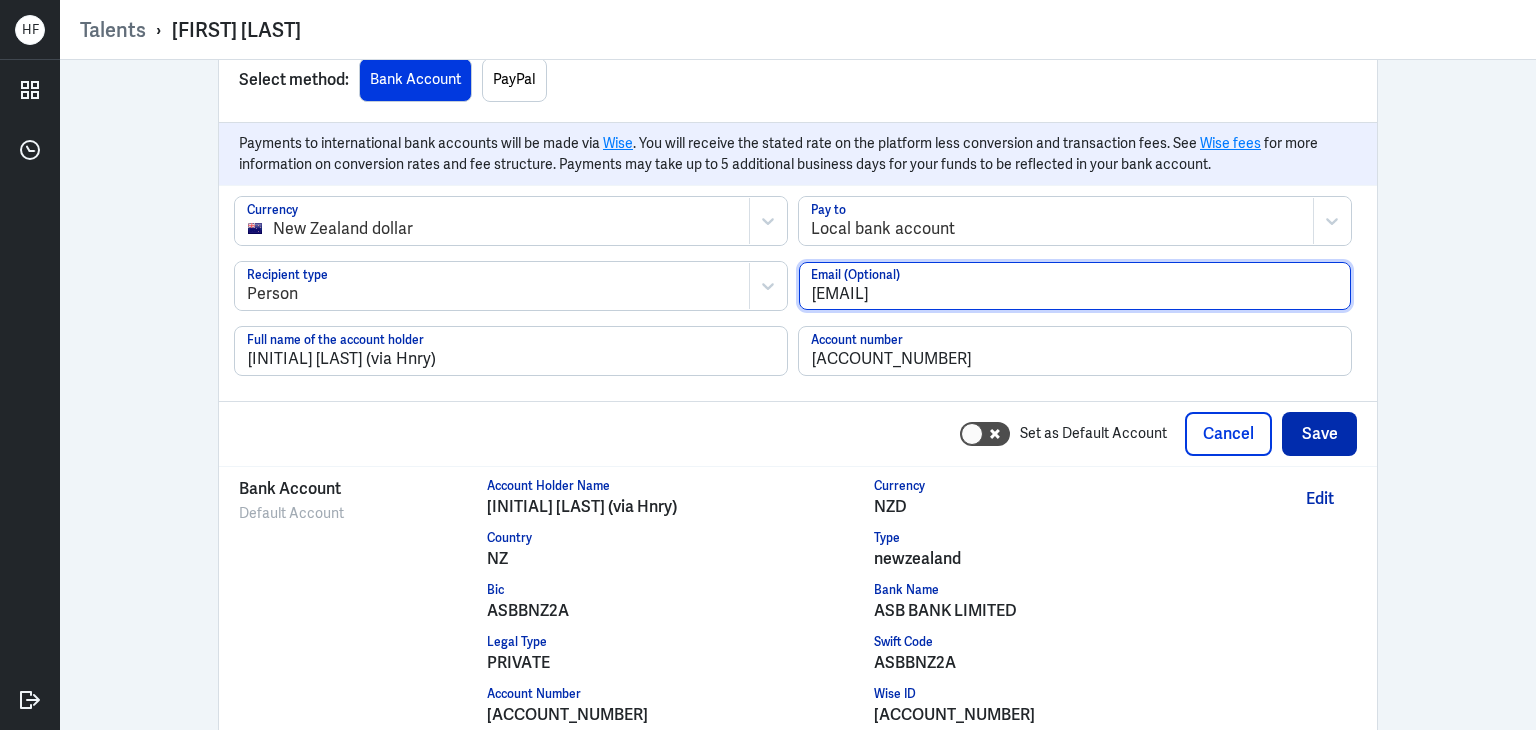 type on "[EMAIL]" 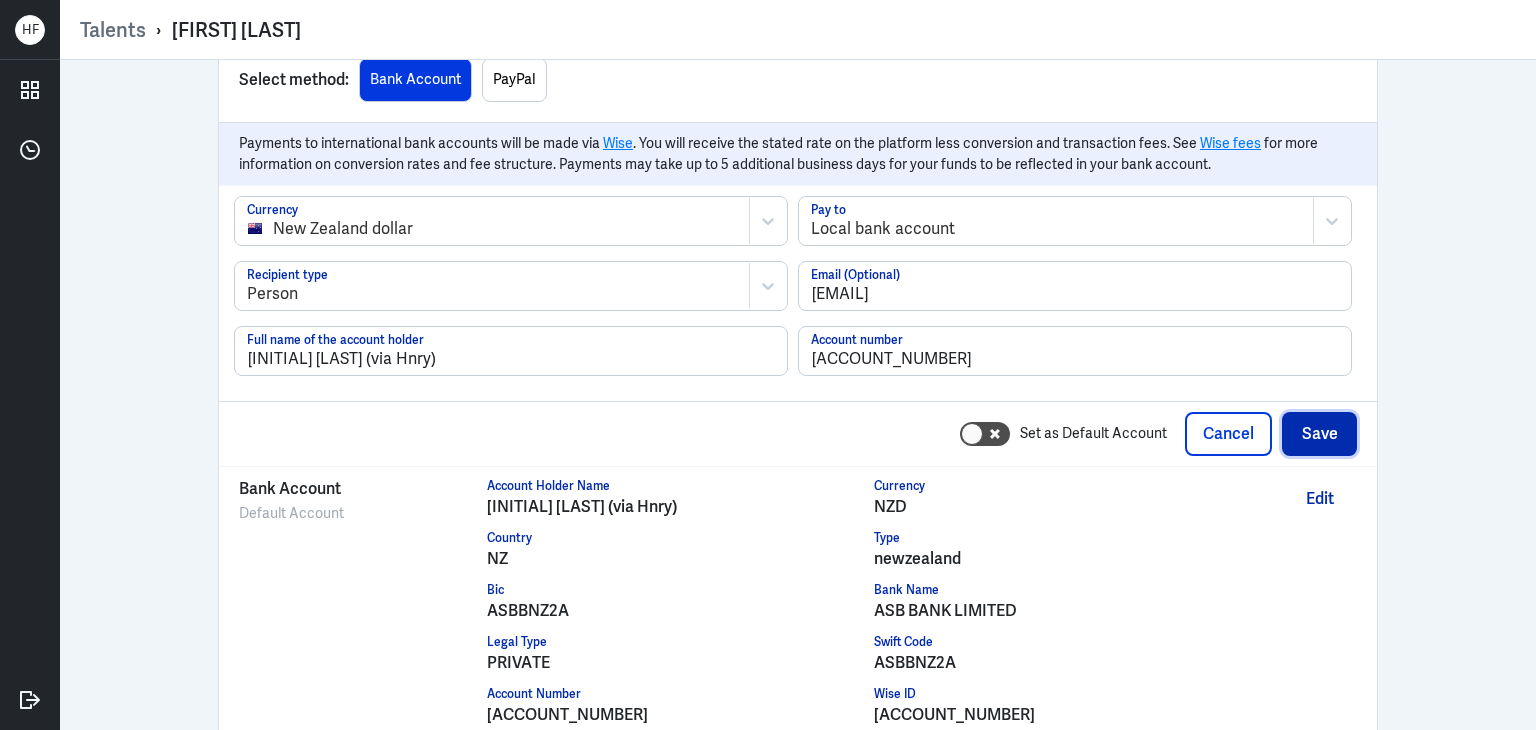 click on "Save" at bounding box center [1319, 434] 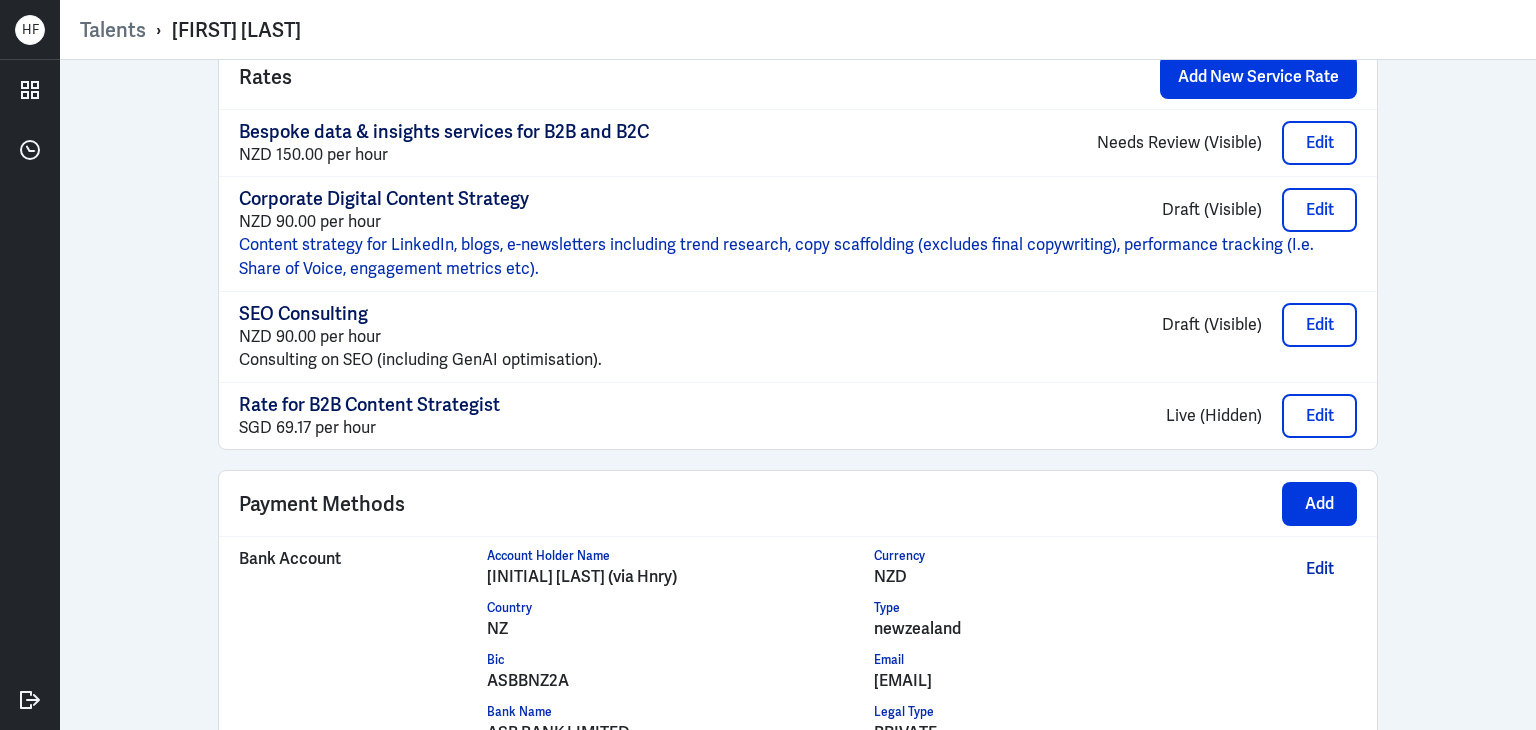 scroll, scrollTop: 1564, scrollLeft: 0, axis: vertical 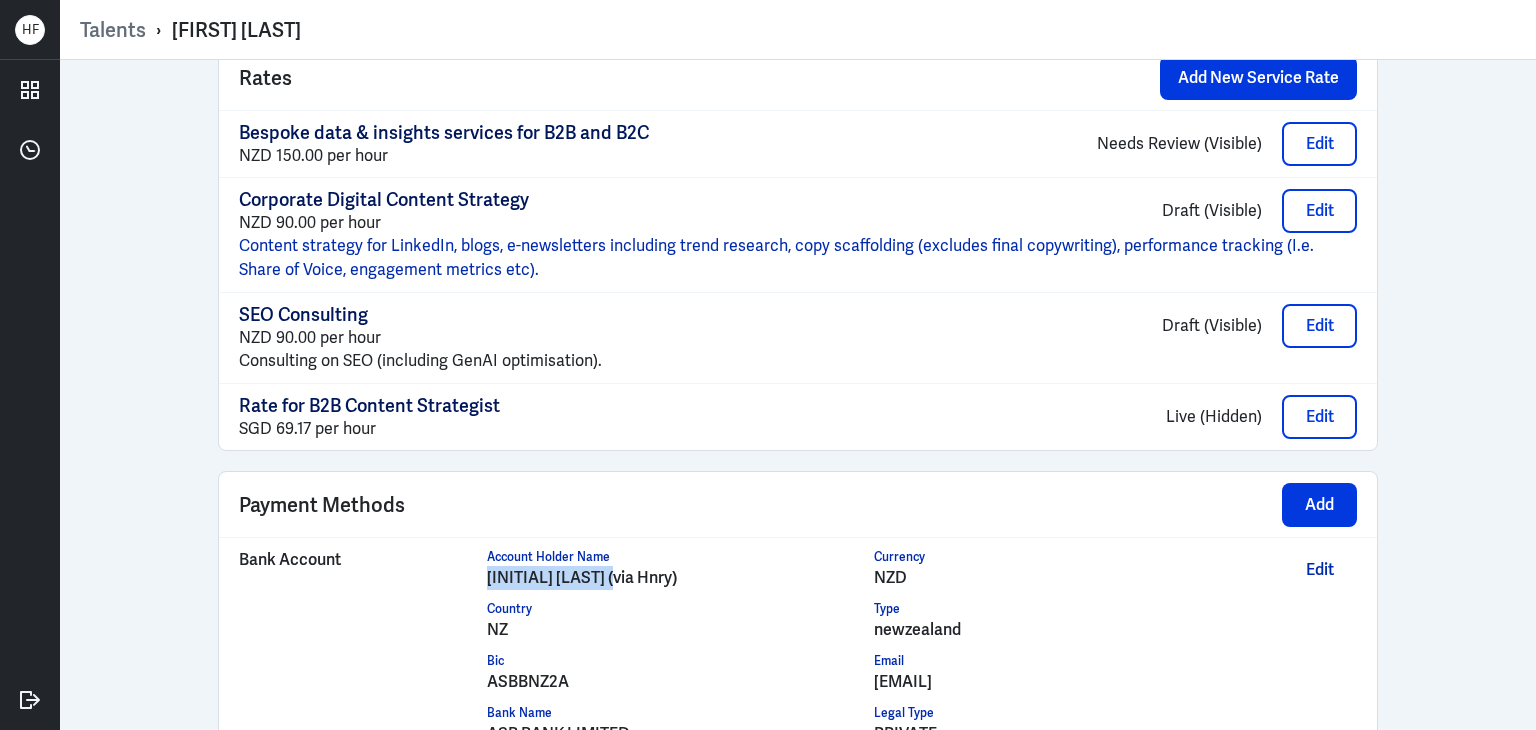 drag, startPoint x: 475, startPoint y: 567, endPoint x: 608, endPoint y: 577, distance: 133.37541 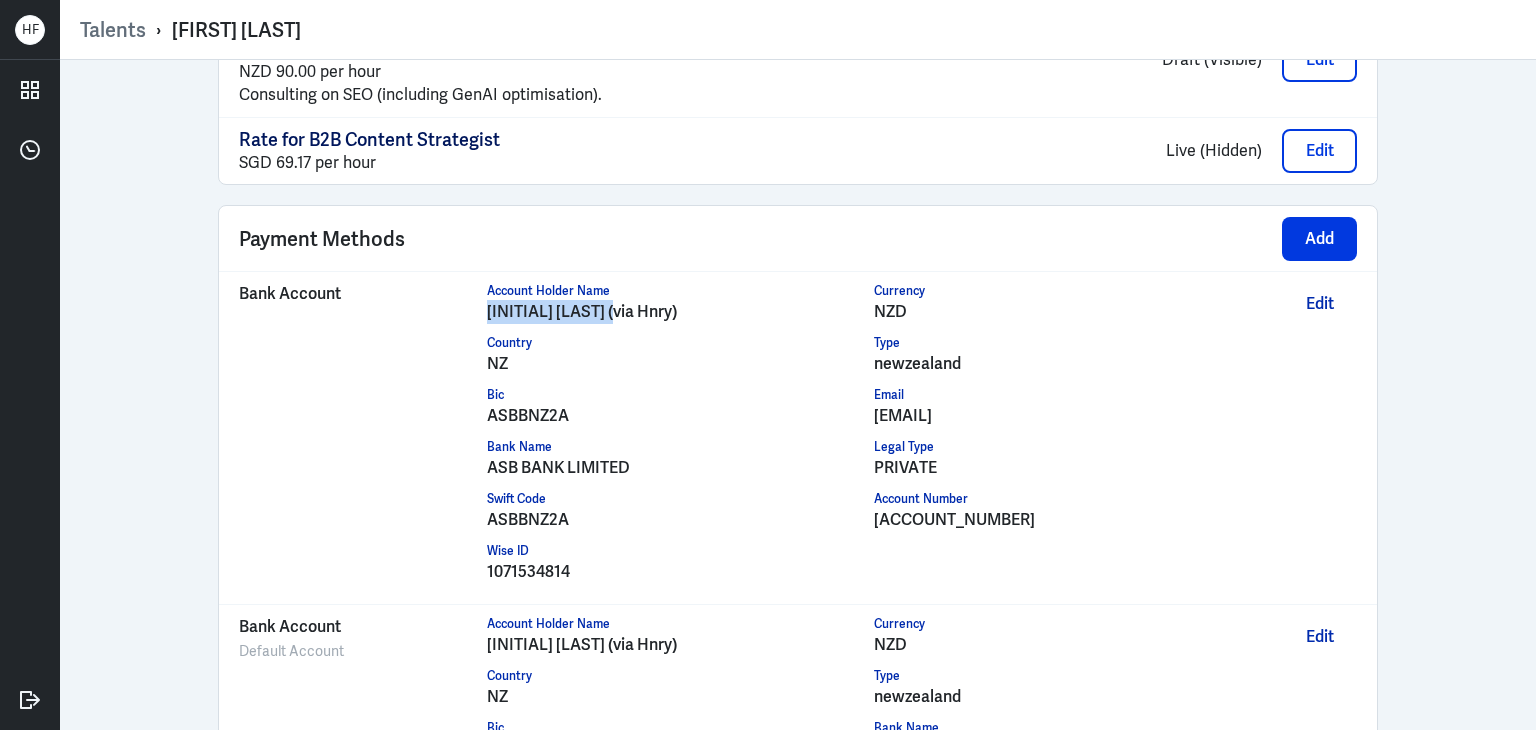 scroll, scrollTop: 1864, scrollLeft: 0, axis: vertical 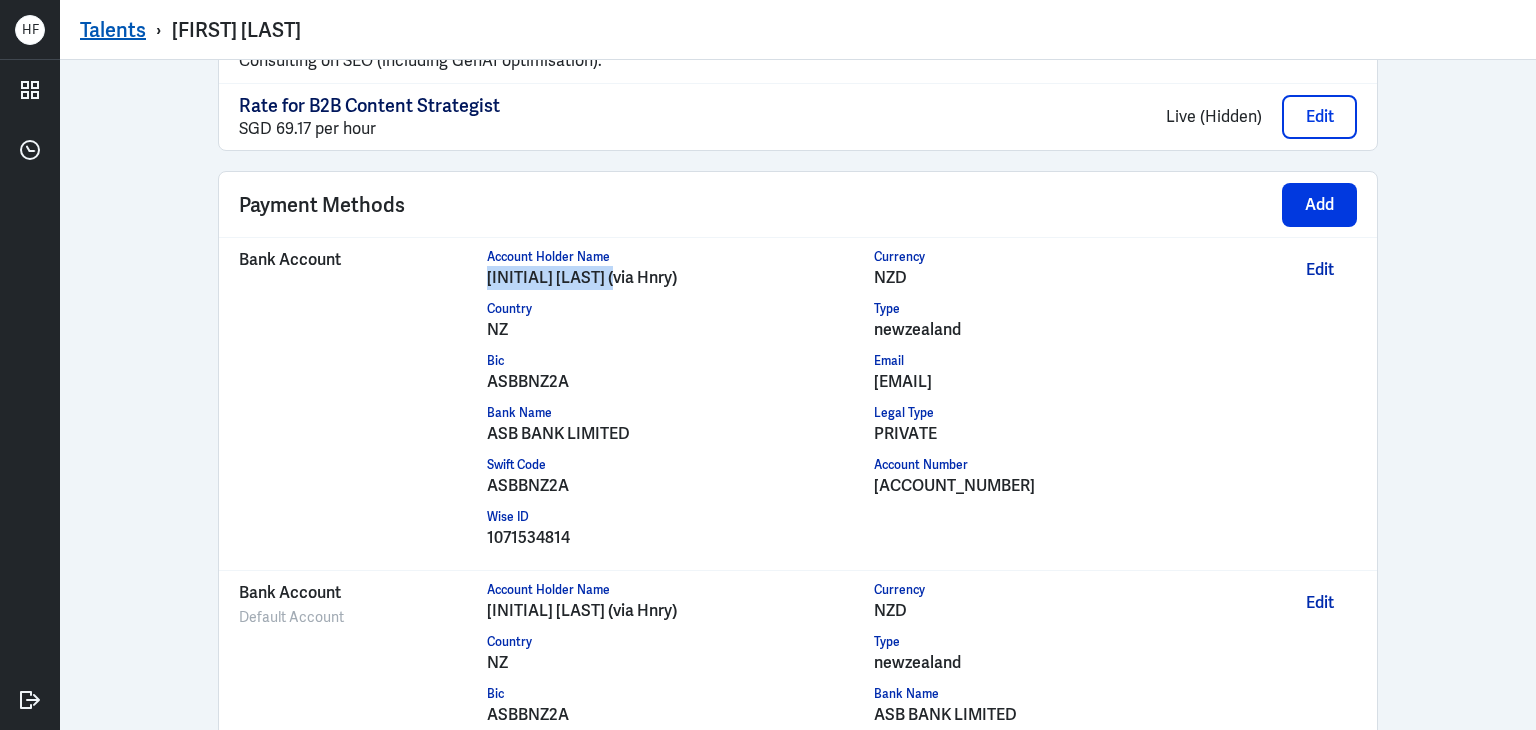 click on "Talents" at bounding box center [113, 30] 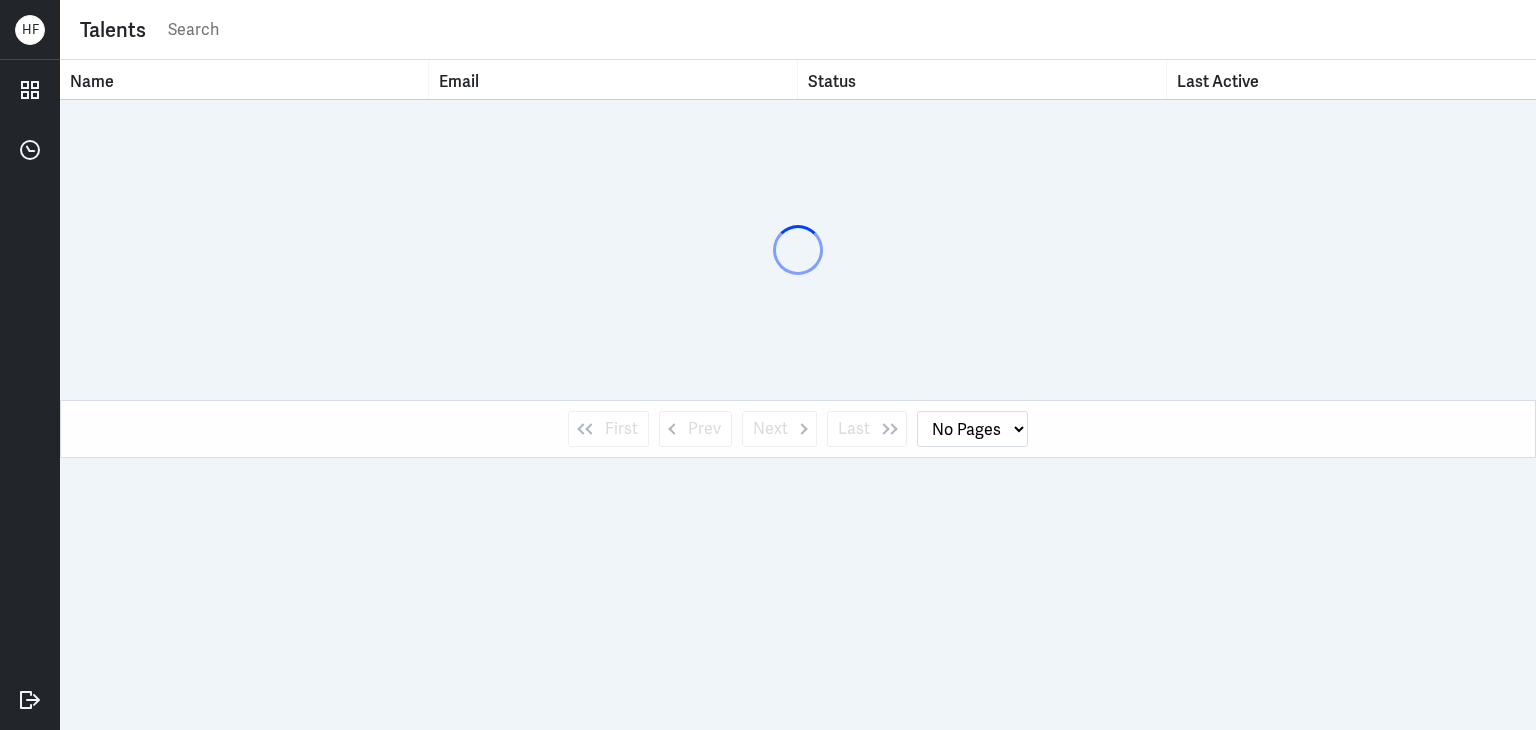 click at bounding box center (841, 30) 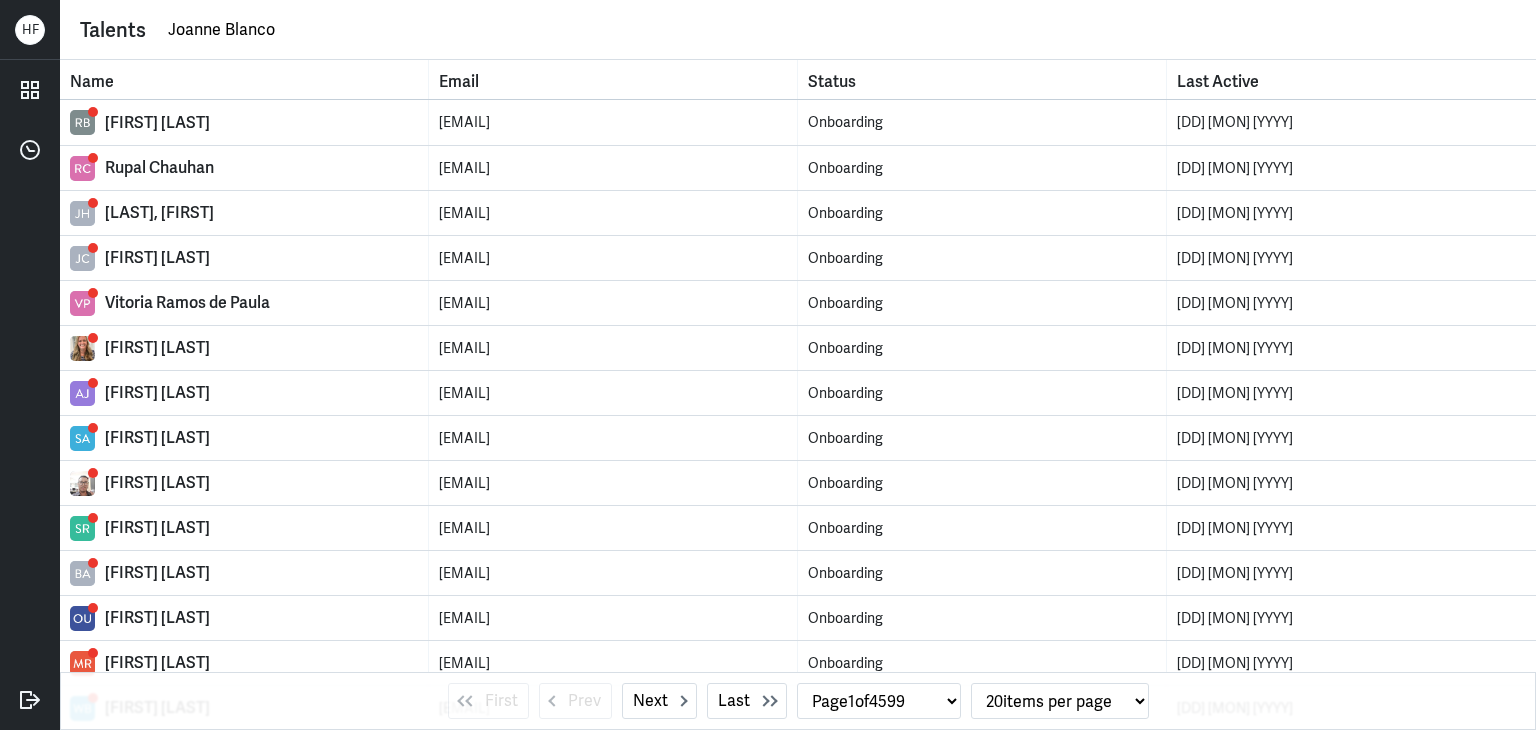 type on "Joanne Blanco" 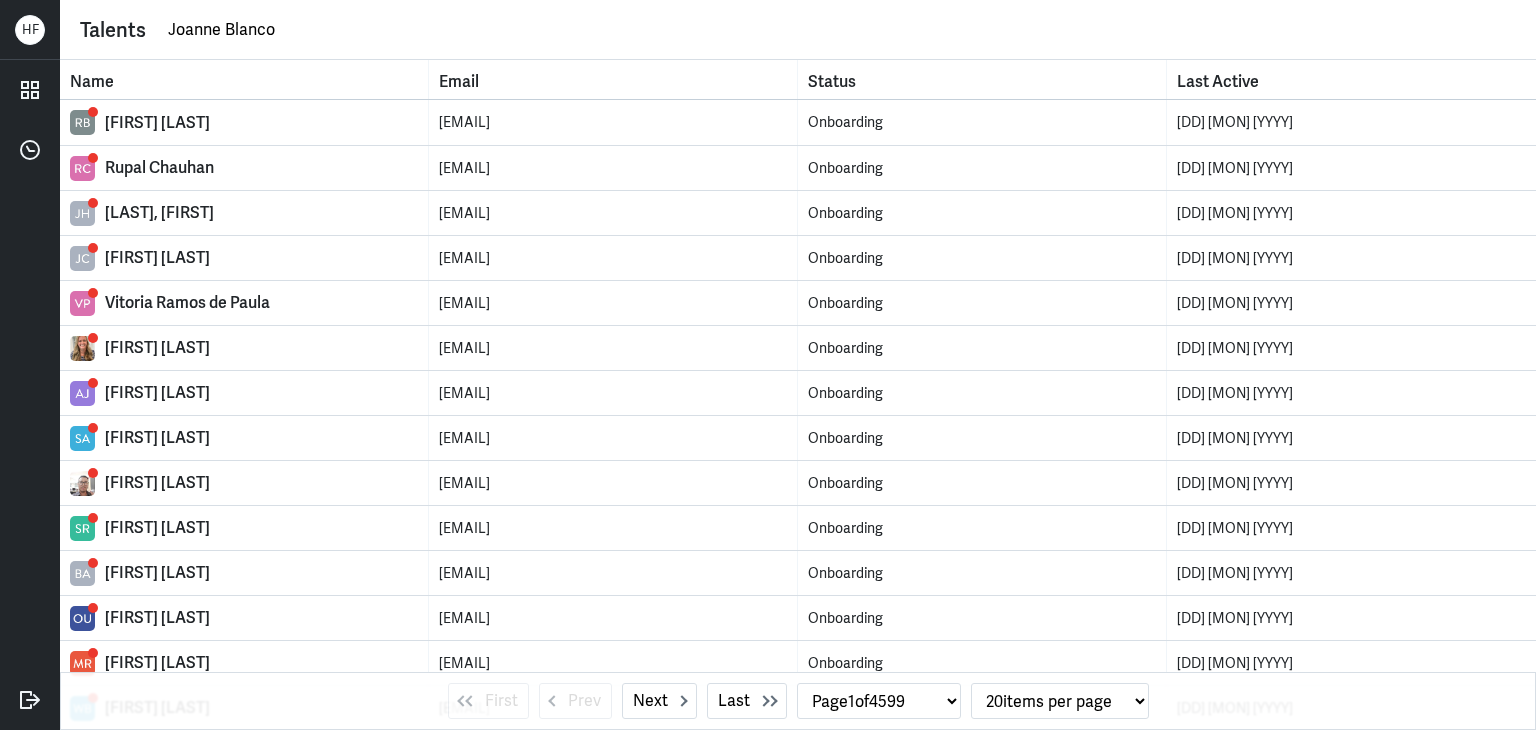 click on "Joanne Blanco" at bounding box center (841, 30) 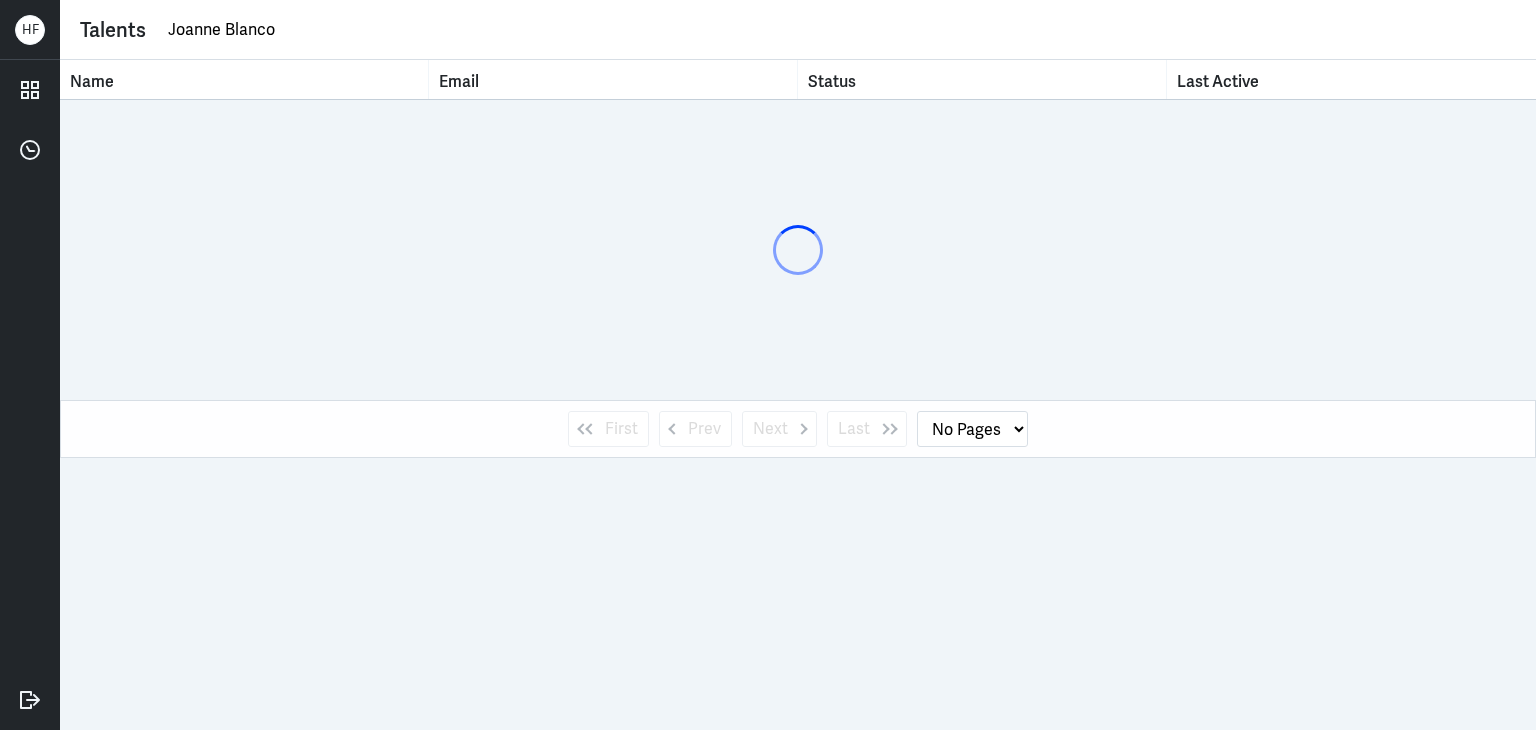 scroll, scrollTop: 0, scrollLeft: 0, axis: both 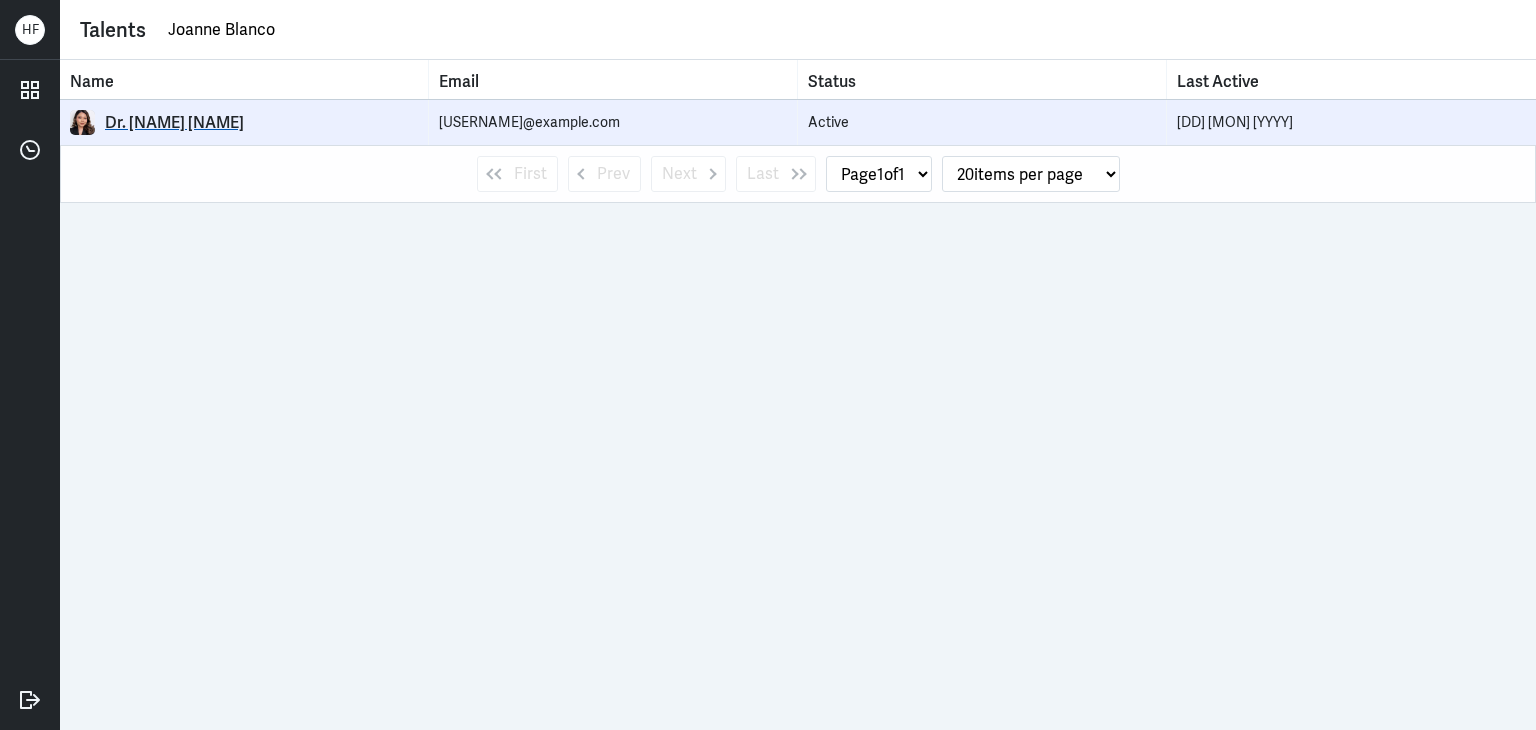 click on "Dr. [NAME] [NAME]" at bounding box center [261, 123] 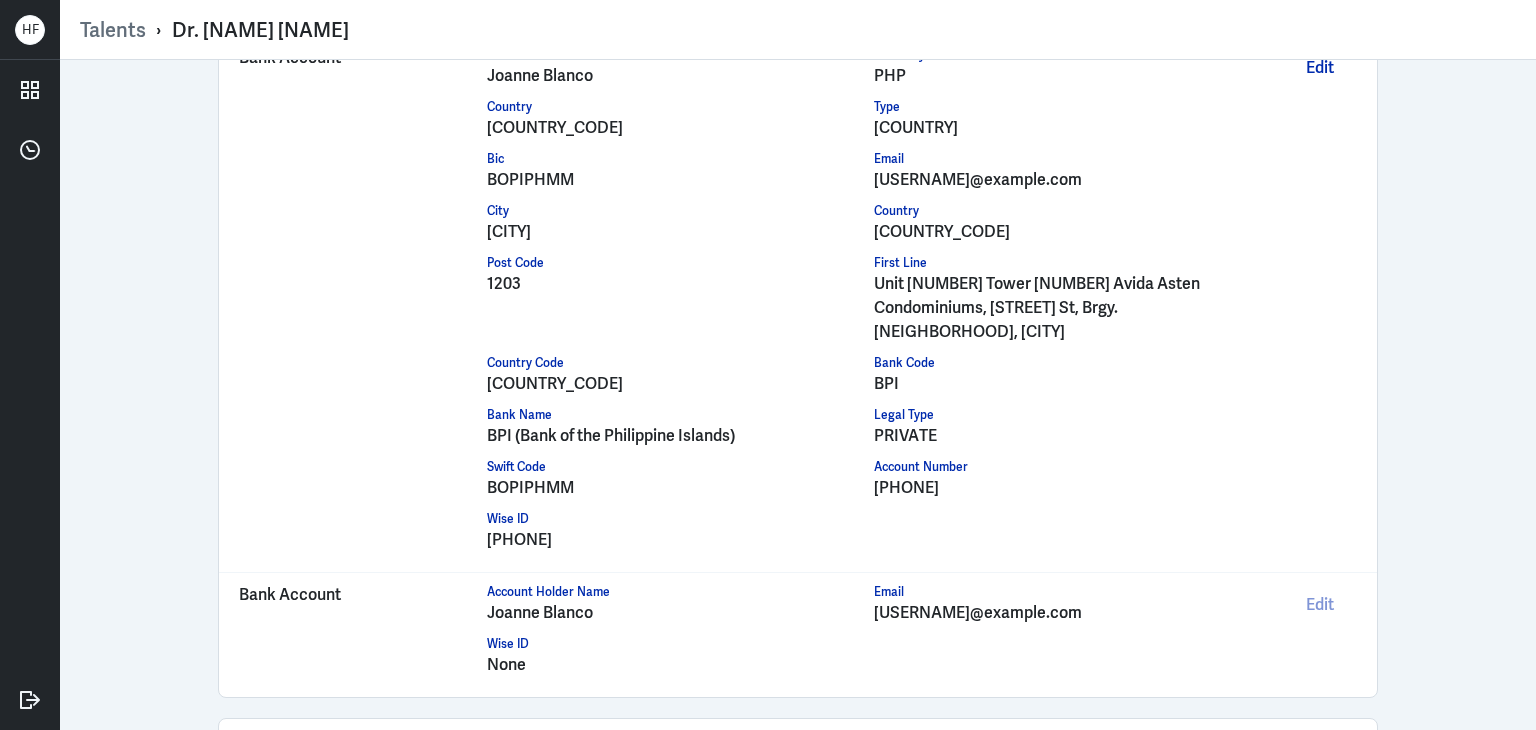 scroll, scrollTop: 1915, scrollLeft: 0, axis: vertical 